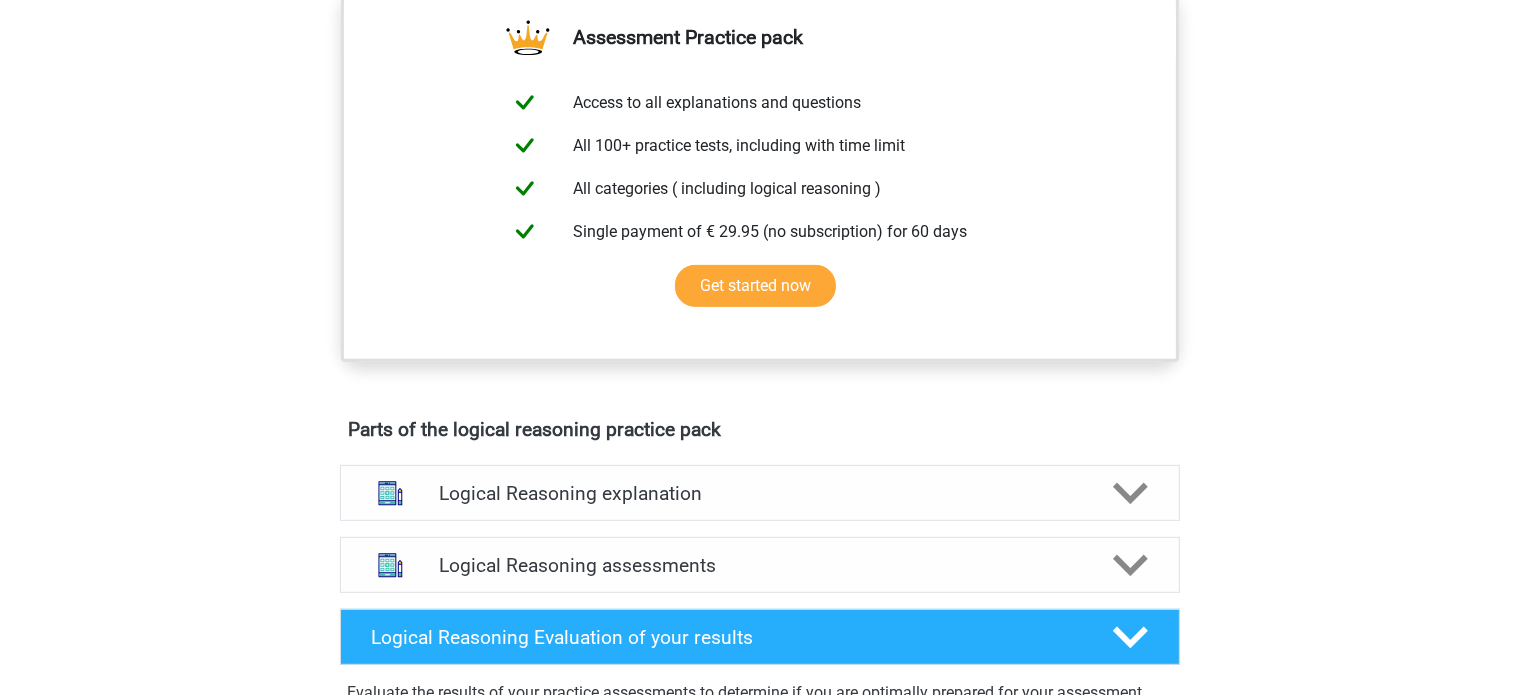scroll, scrollTop: 400, scrollLeft: 0, axis: vertical 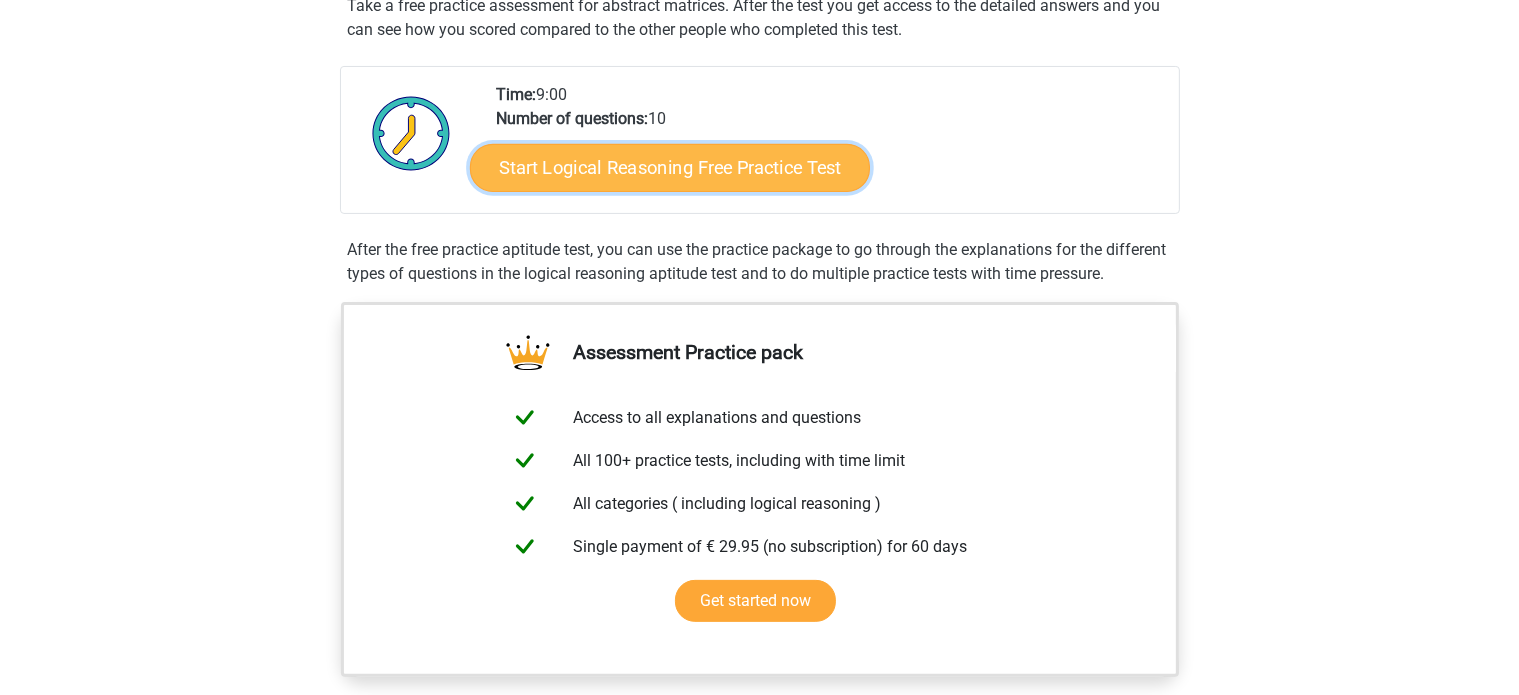 click on "Start Logical Reasoning
Free Practice Test" at bounding box center [670, 167] 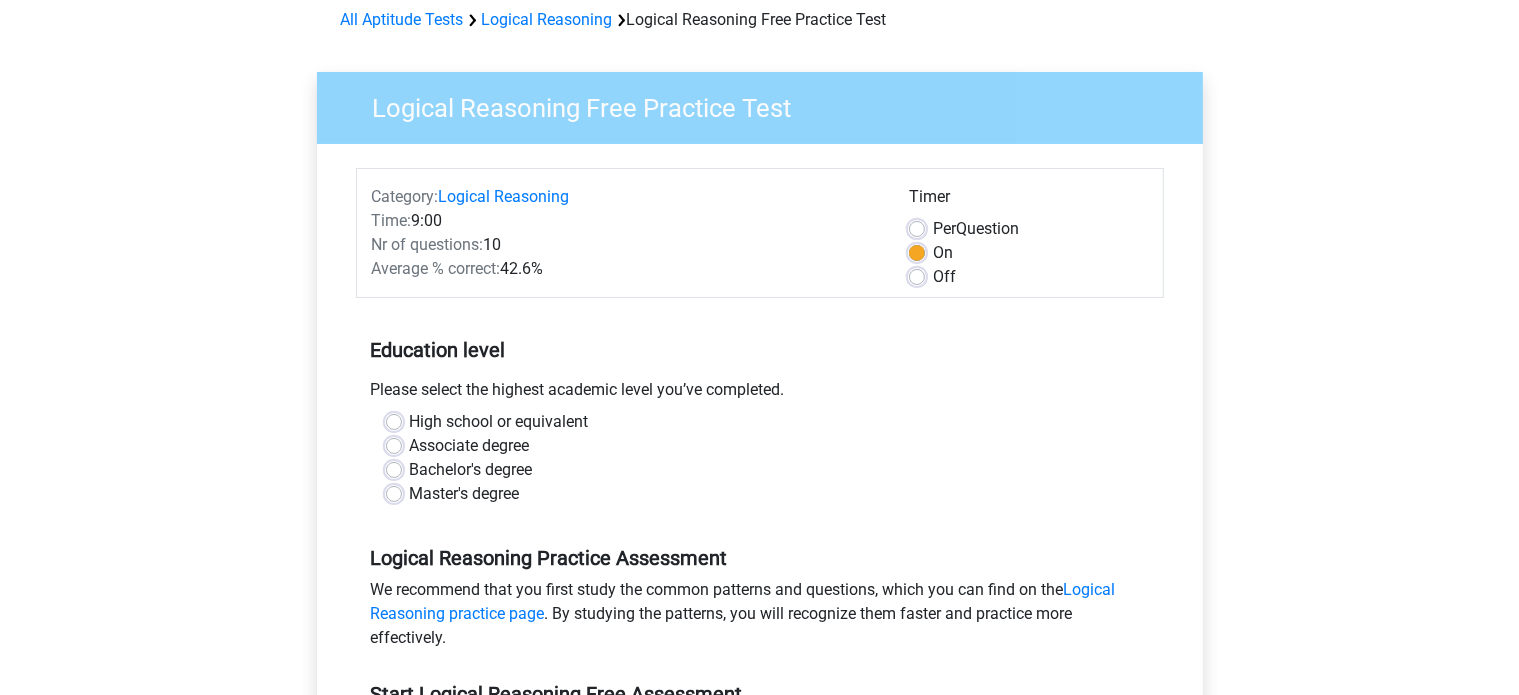 scroll, scrollTop: 200, scrollLeft: 0, axis: vertical 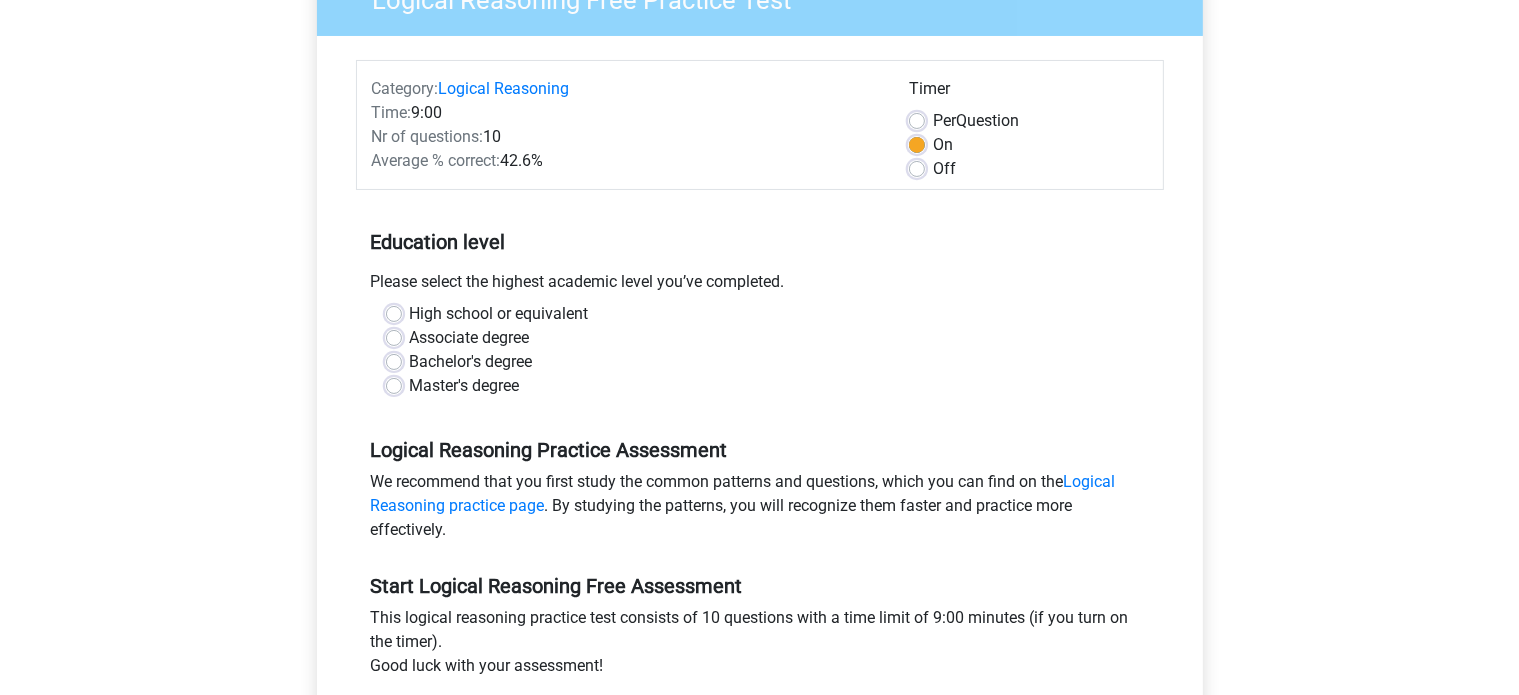 click on "Master's degree" at bounding box center (465, 386) 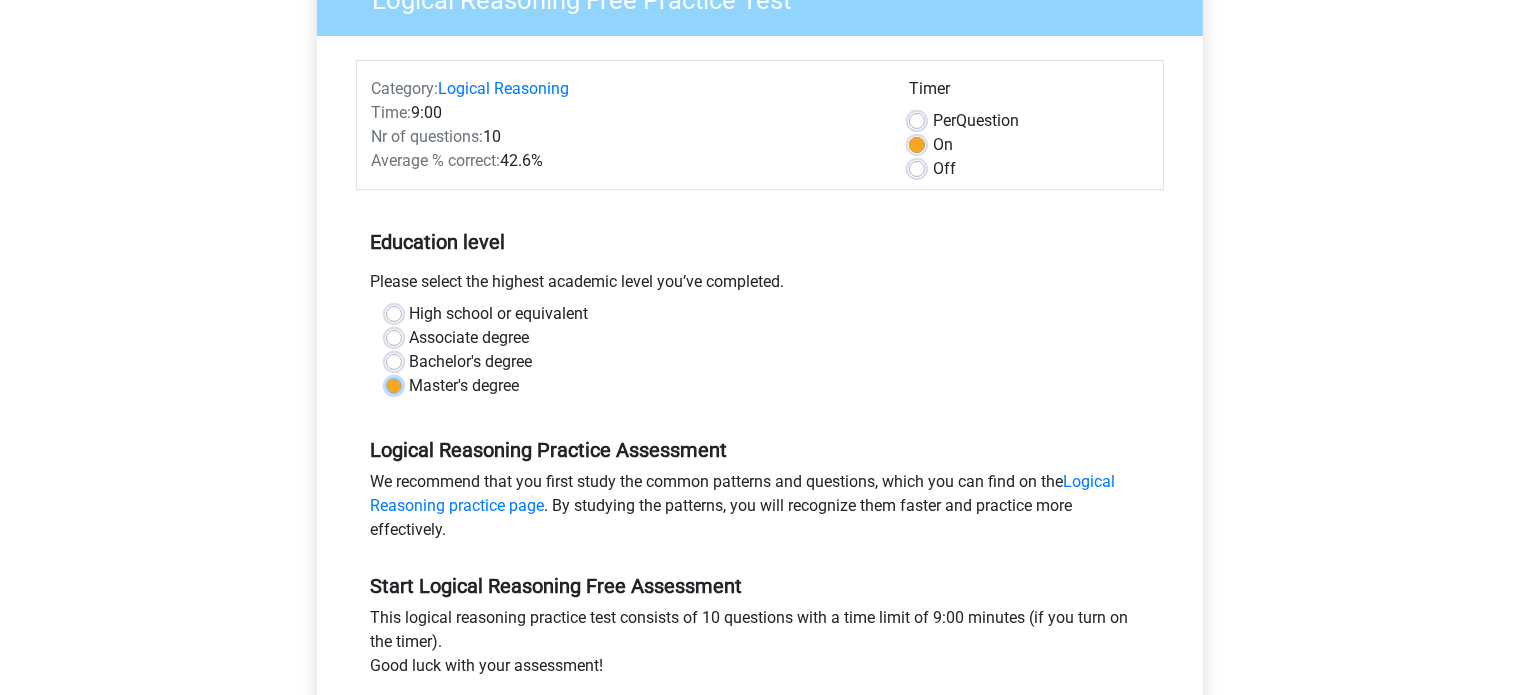 click on "Master's degree" at bounding box center (394, 384) 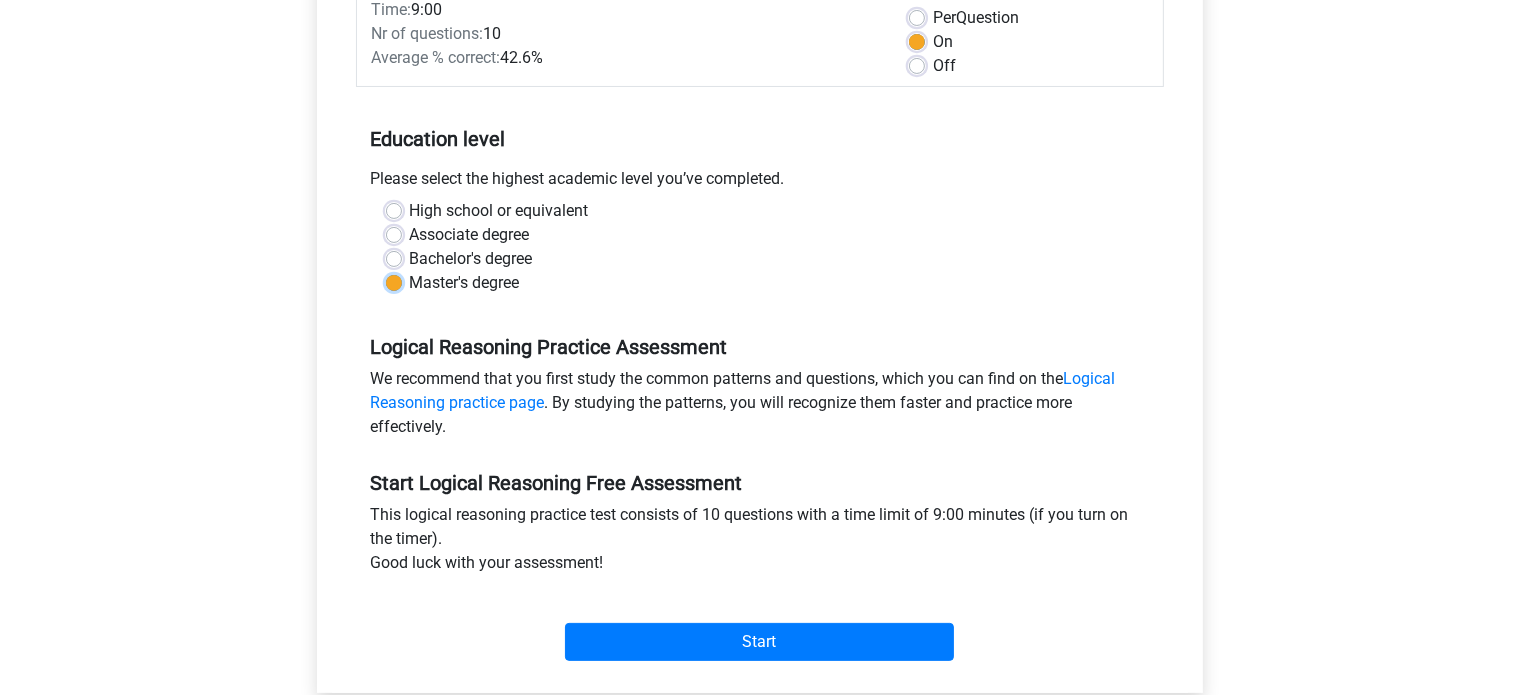 scroll, scrollTop: 500, scrollLeft: 0, axis: vertical 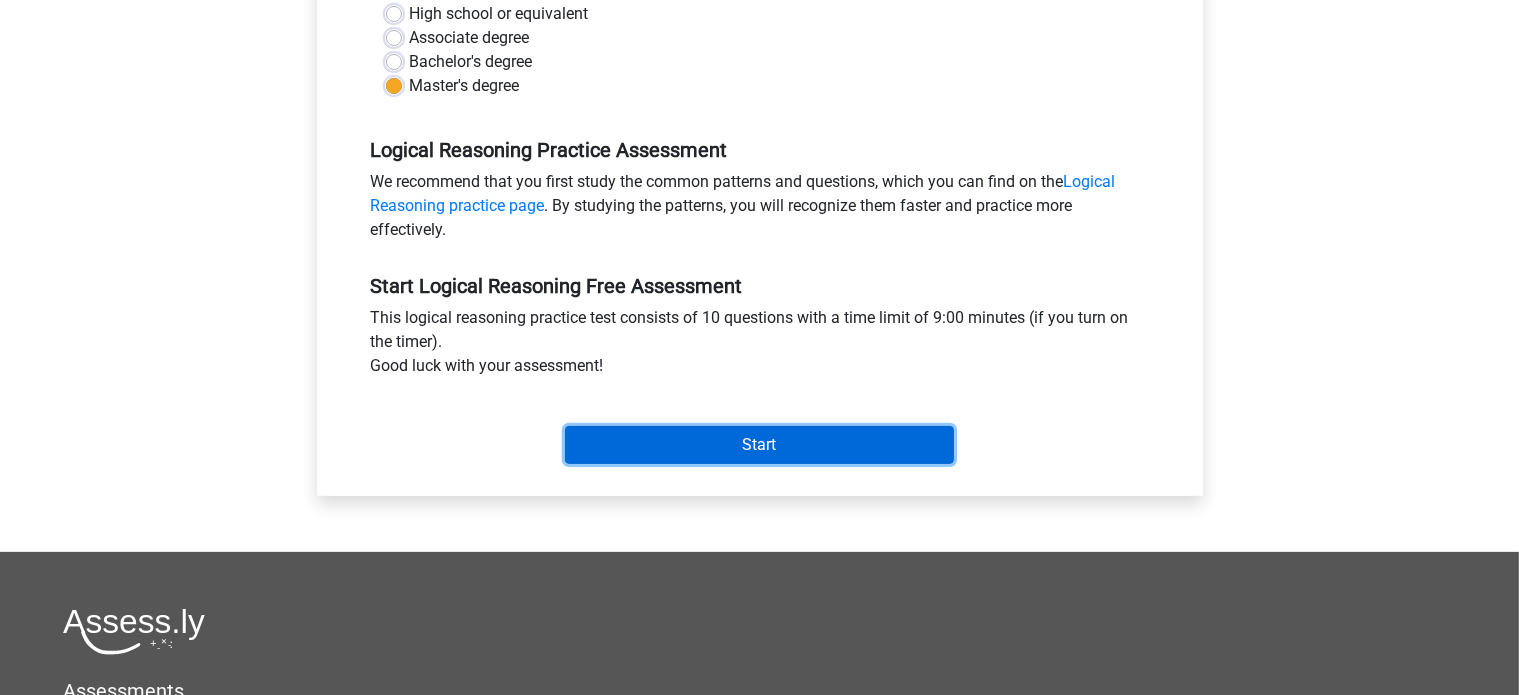 click on "Start" at bounding box center (759, 445) 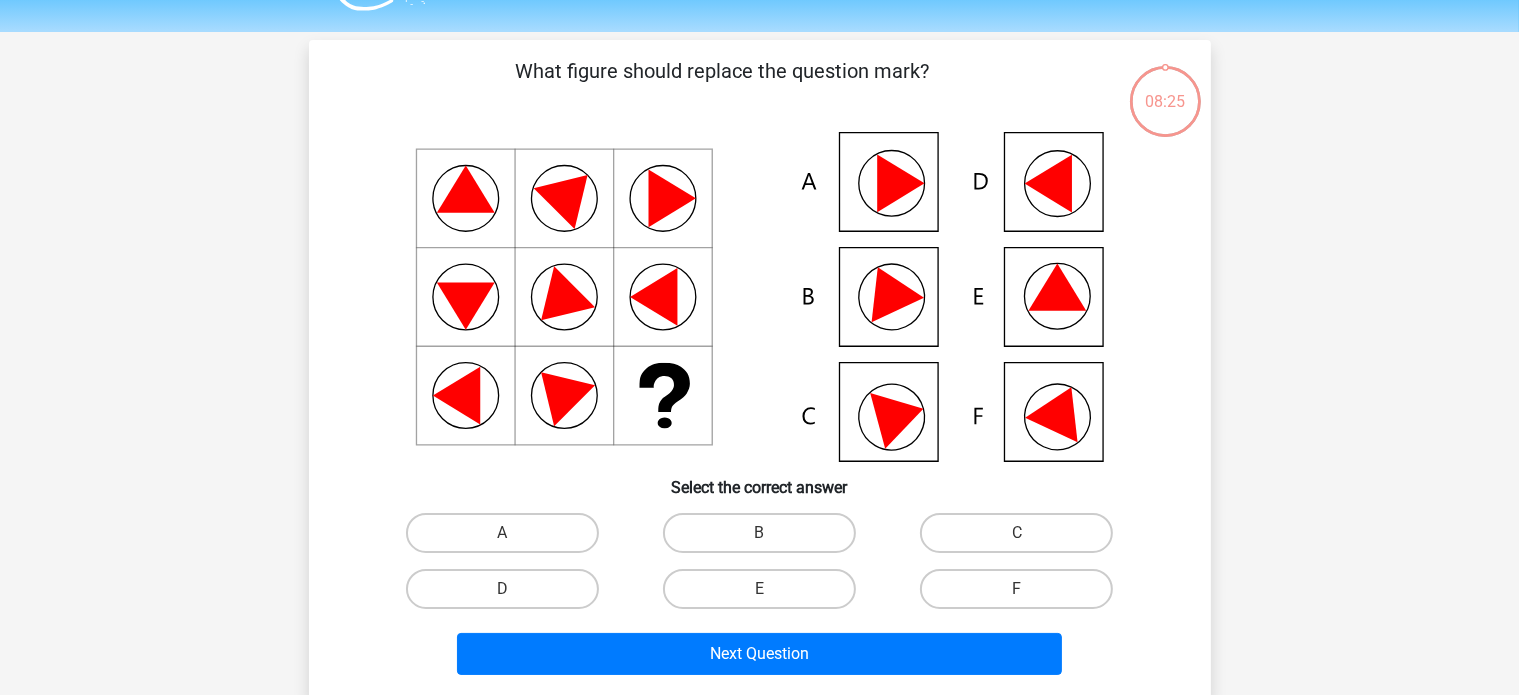 scroll, scrollTop: 100, scrollLeft: 0, axis: vertical 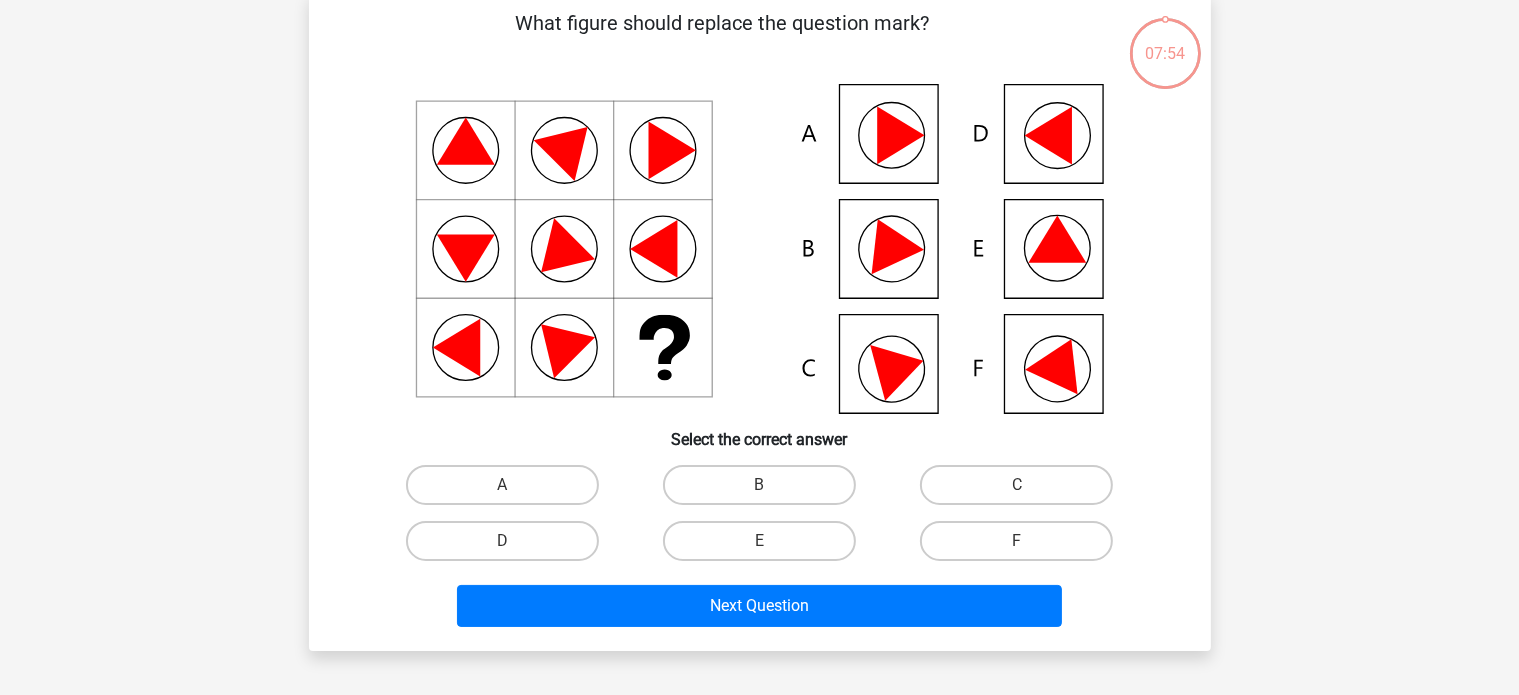 click 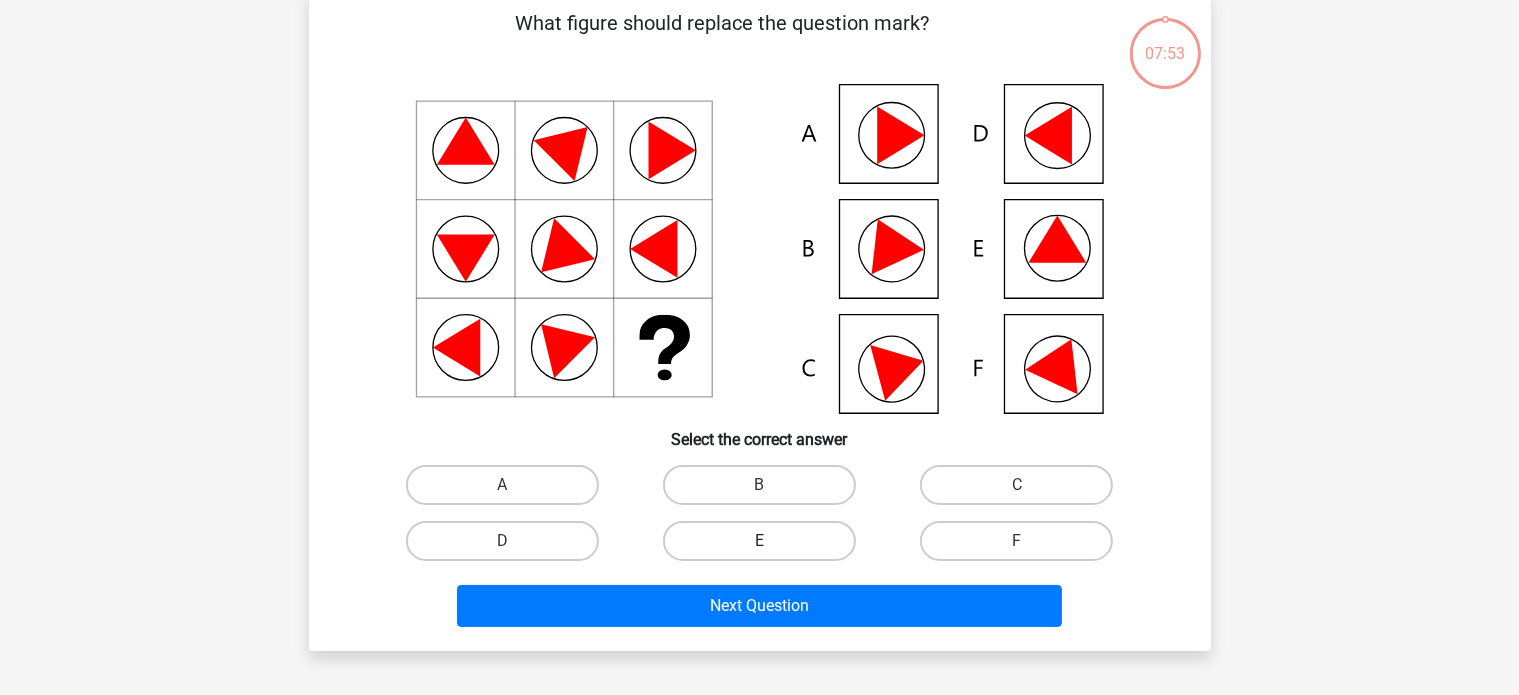 click on "E" at bounding box center (759, 541) 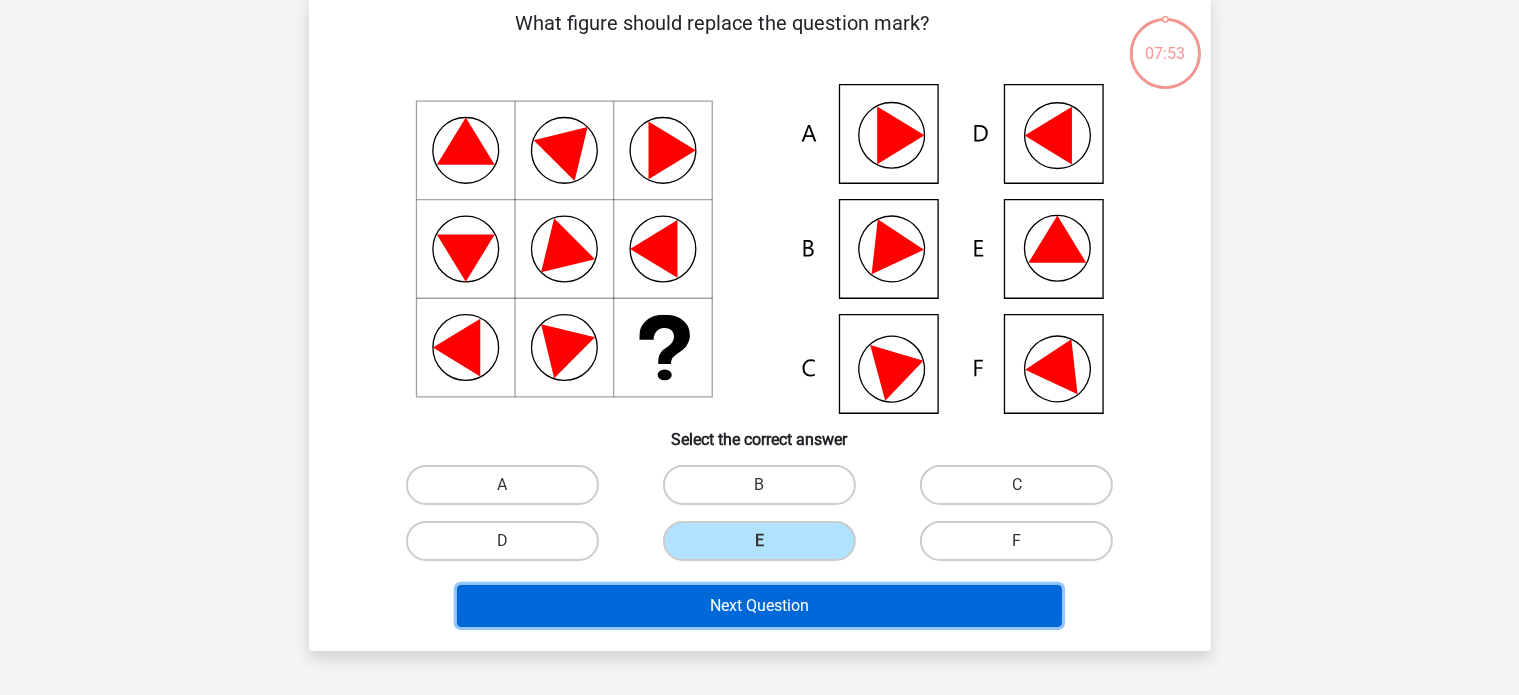 click on "Next Question" at bounding box center (759, 606) 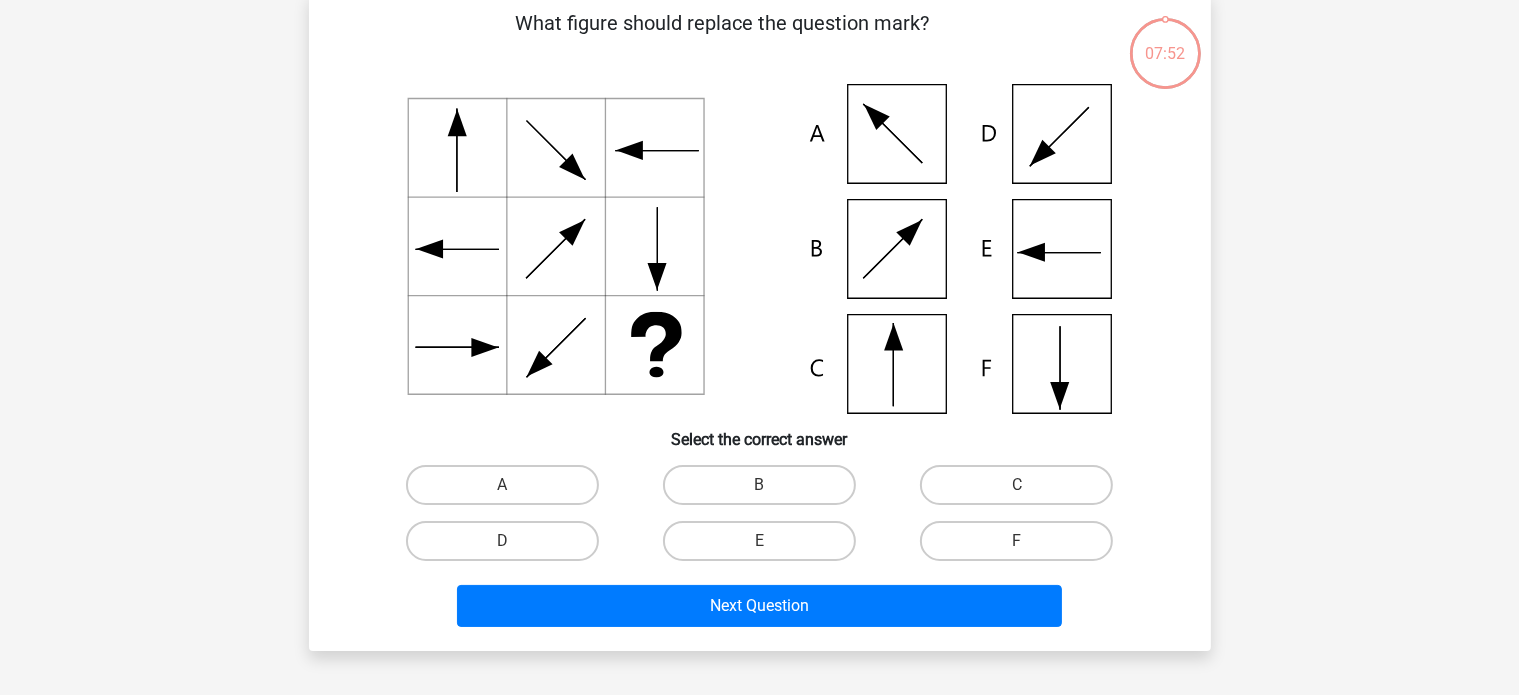 scroll, scrollTop: 92, scrollLeft: 0, axis: vertical 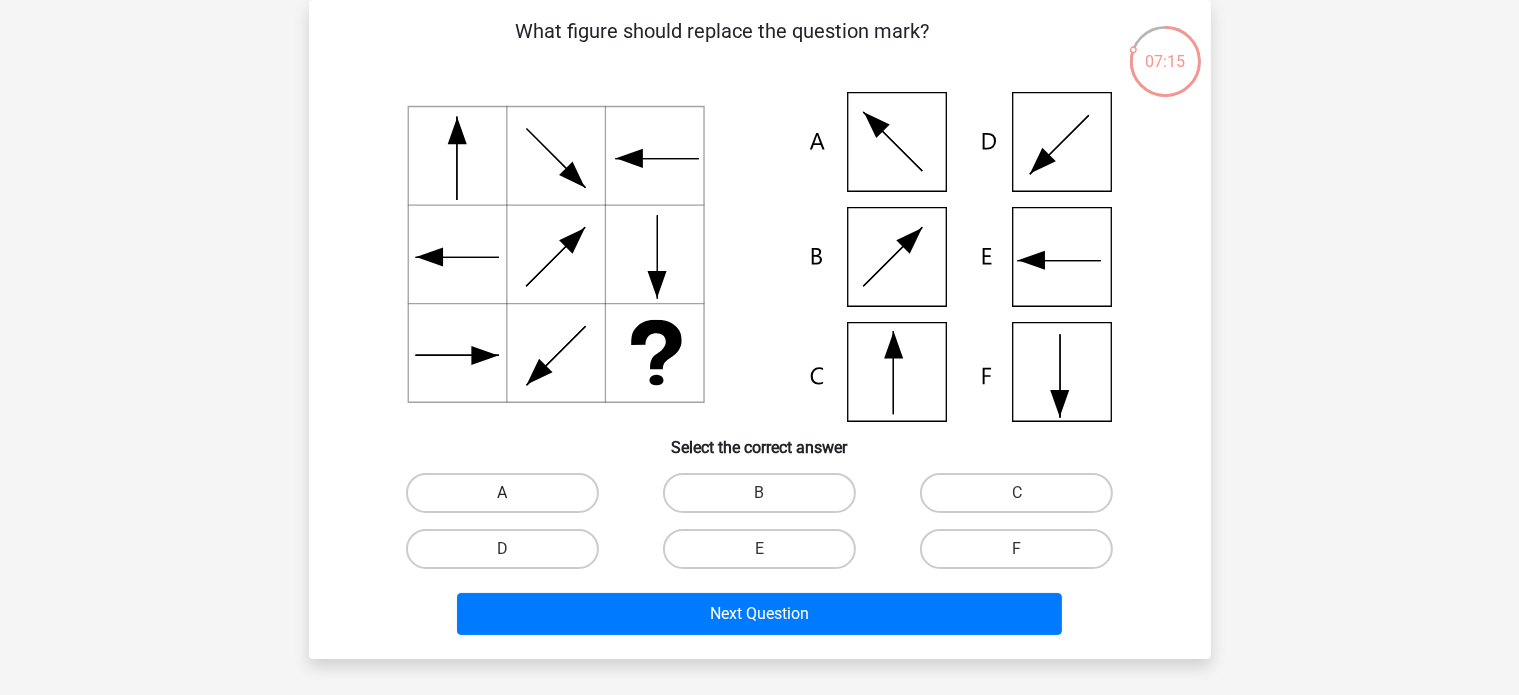 click on "A" at bounding box center [502, 493] 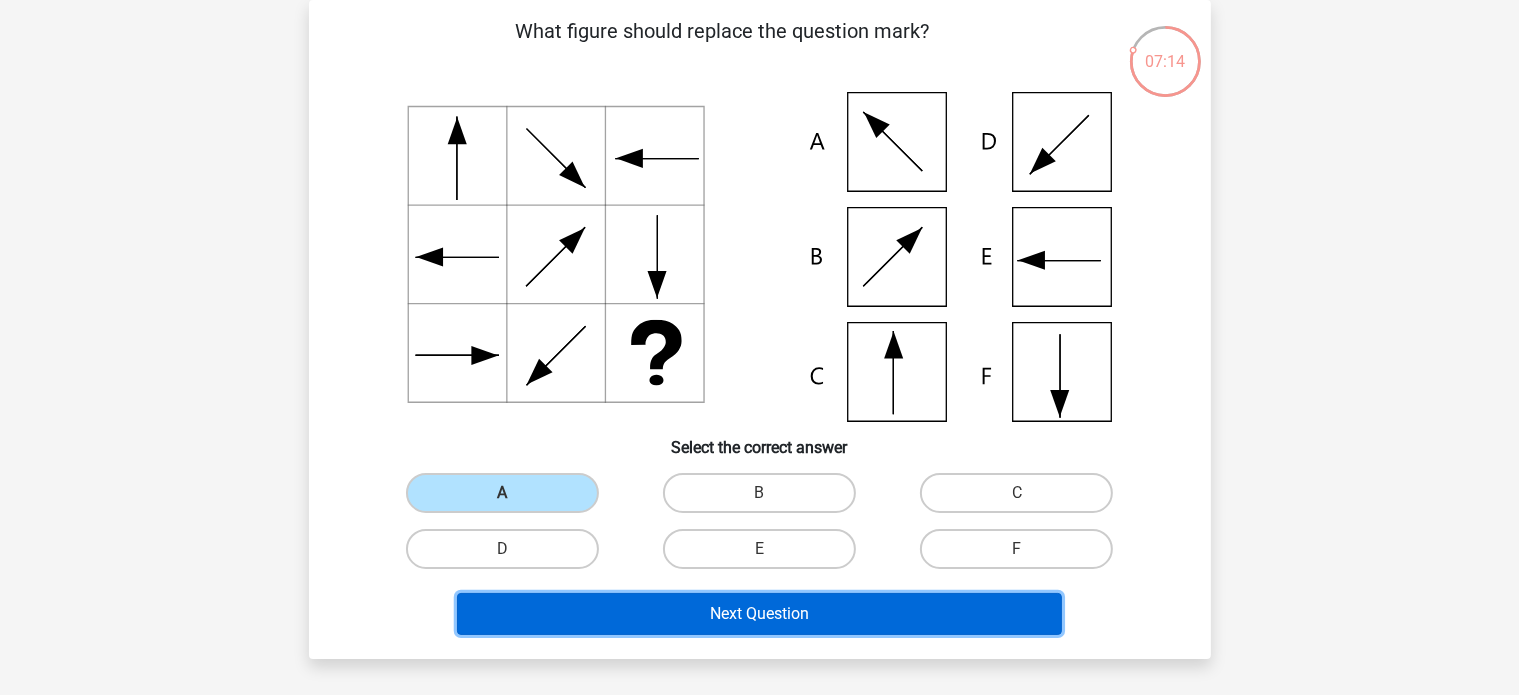 click on "Next Question" at bounding box center (759, 614) 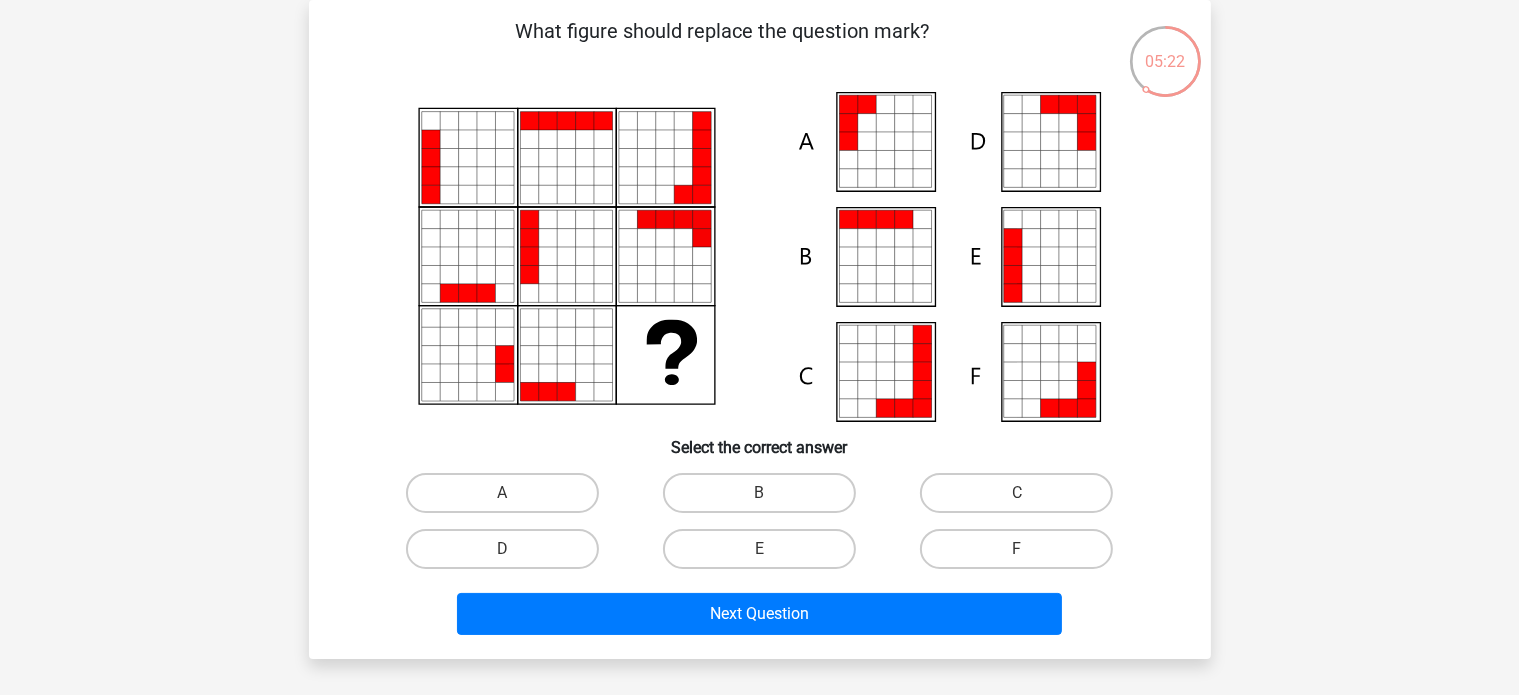click on "F" at bounding box center (1023, 555) 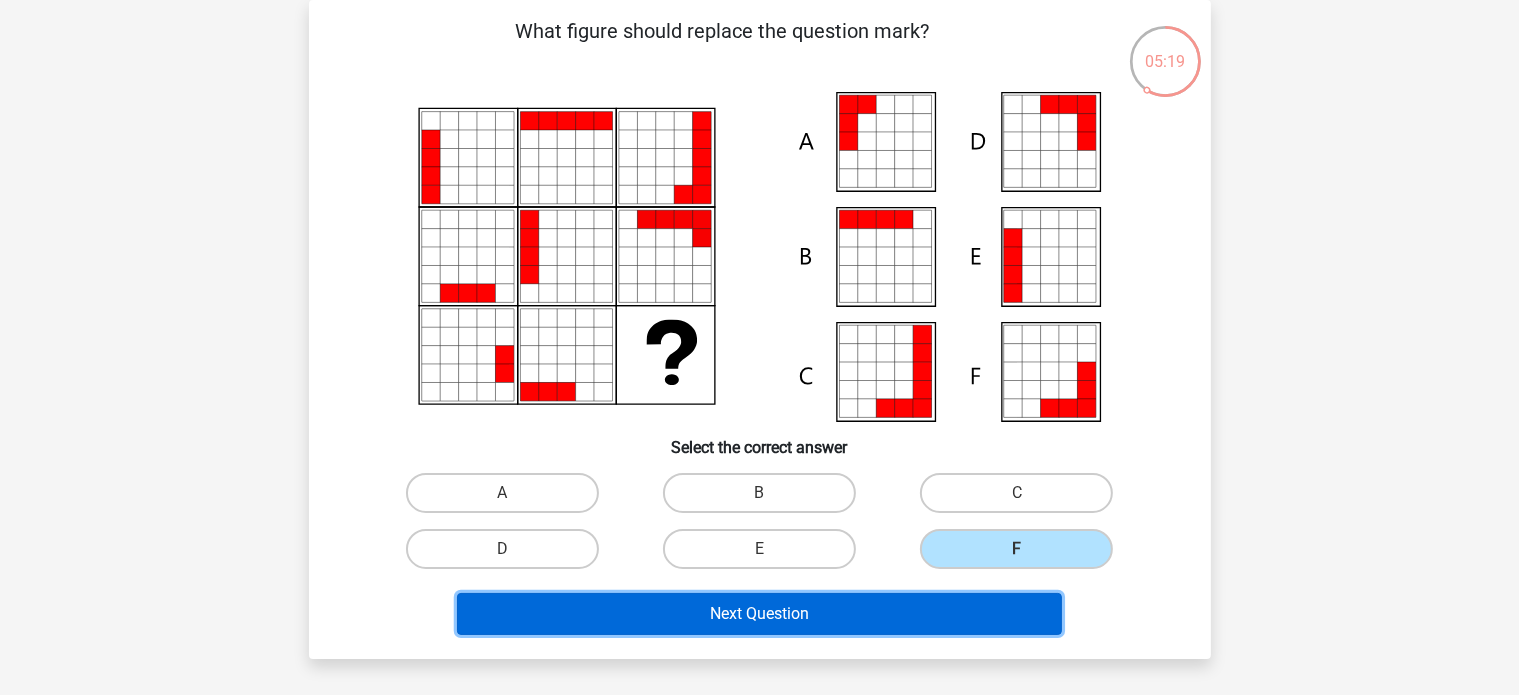 click on "Next Question" at bounding box center [759, 614] 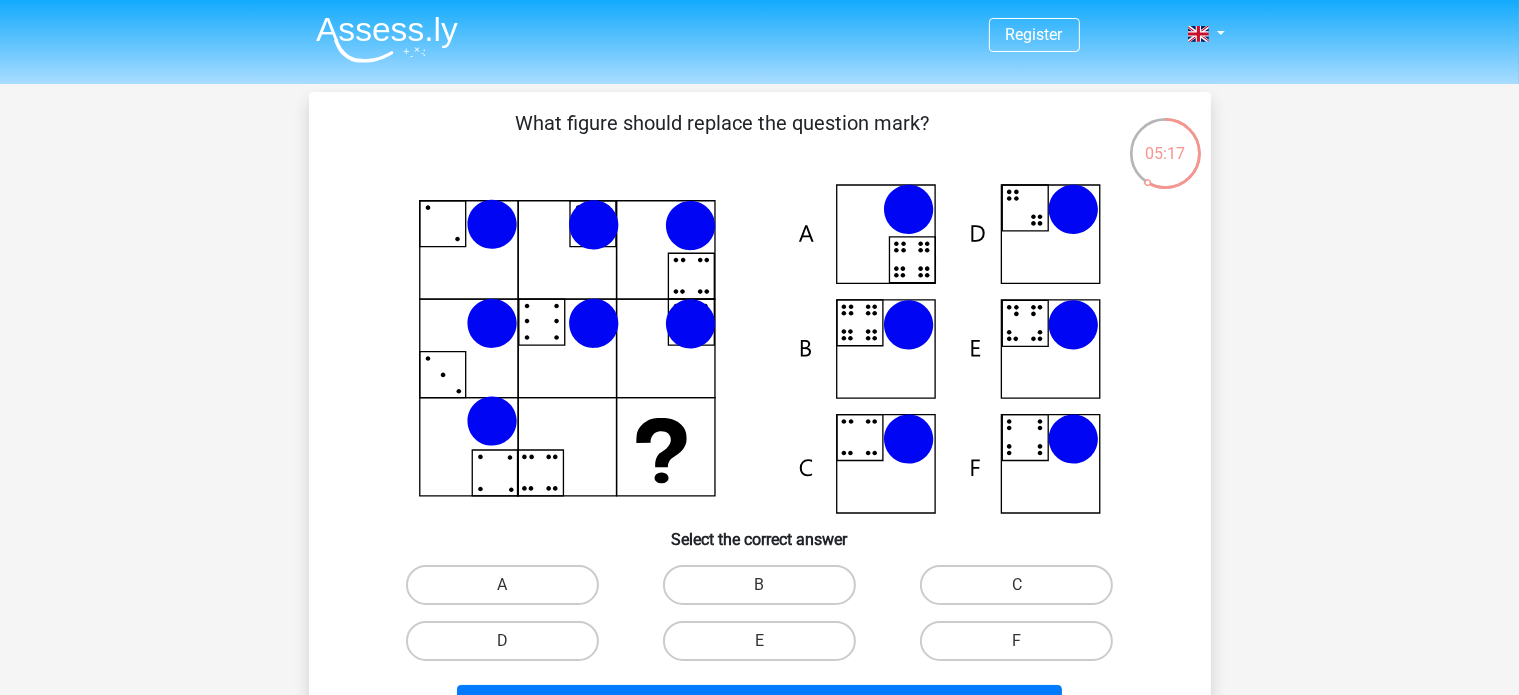 scroll, scrollTop: 100, scrollLeft: 0, axis: vertical 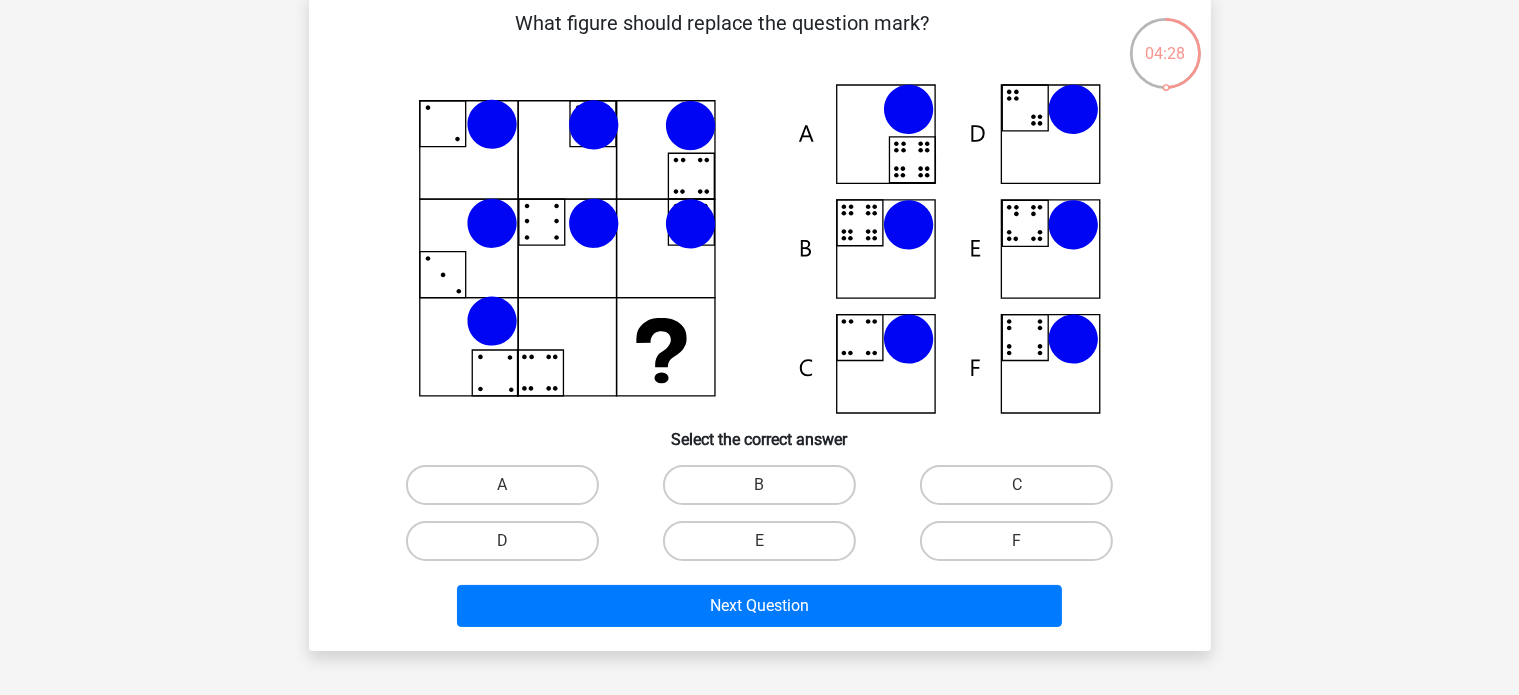 click 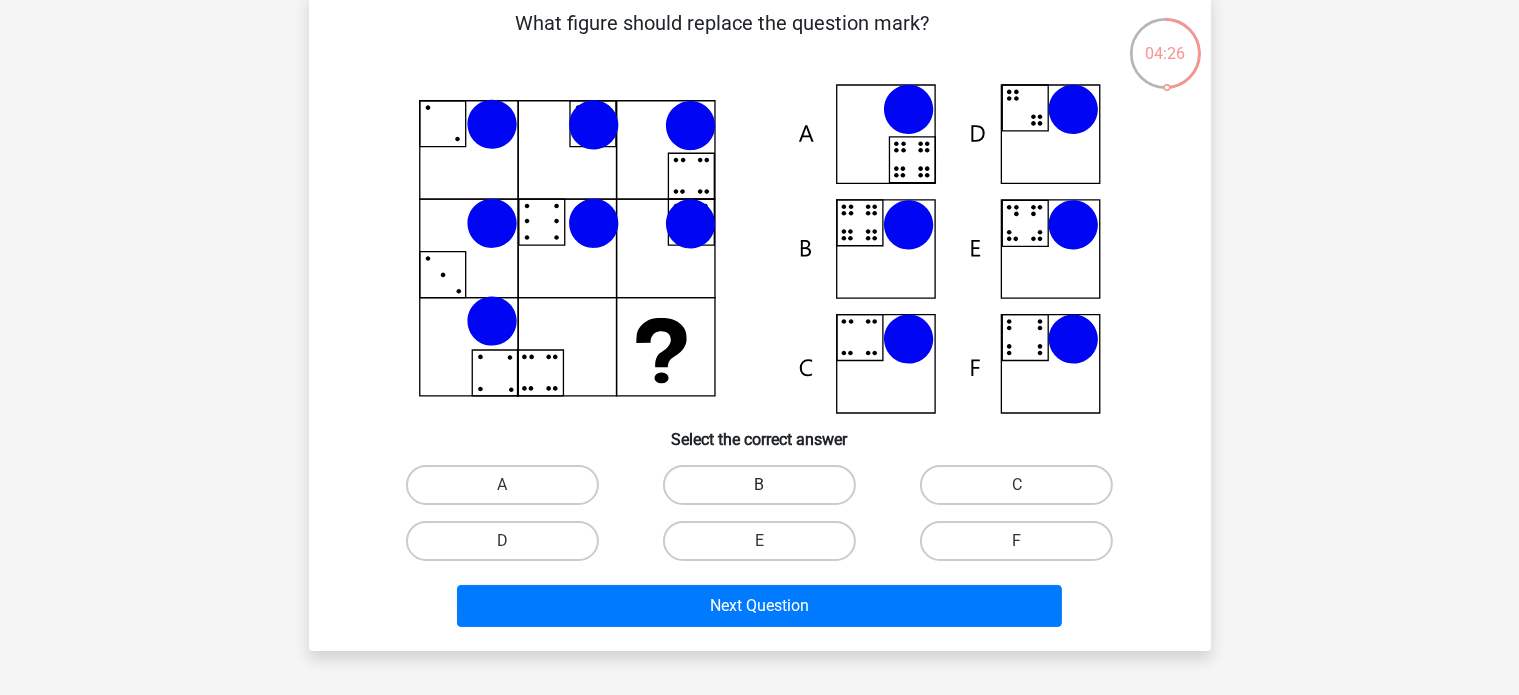 click on "B" at bounding box center [759, 485] 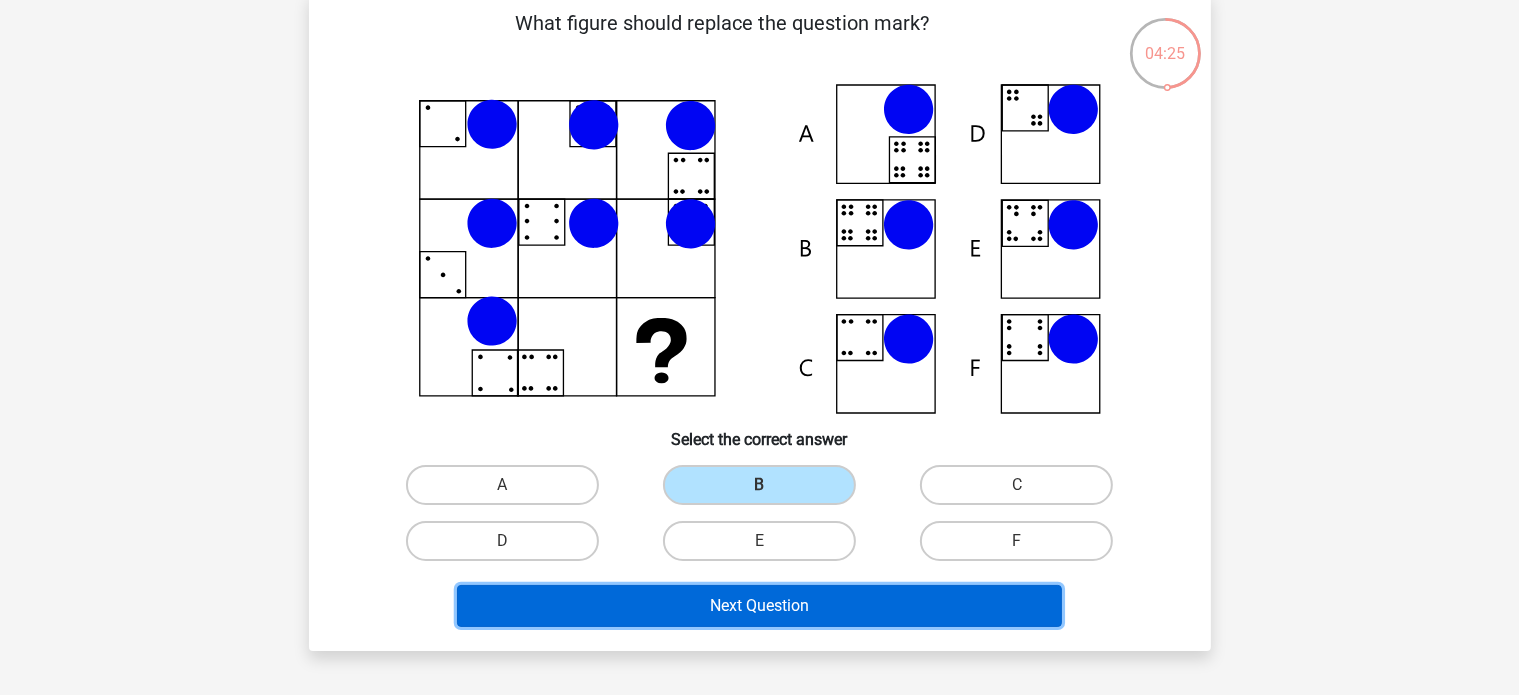 click on "Next Question" at bounding box center [759, 606] 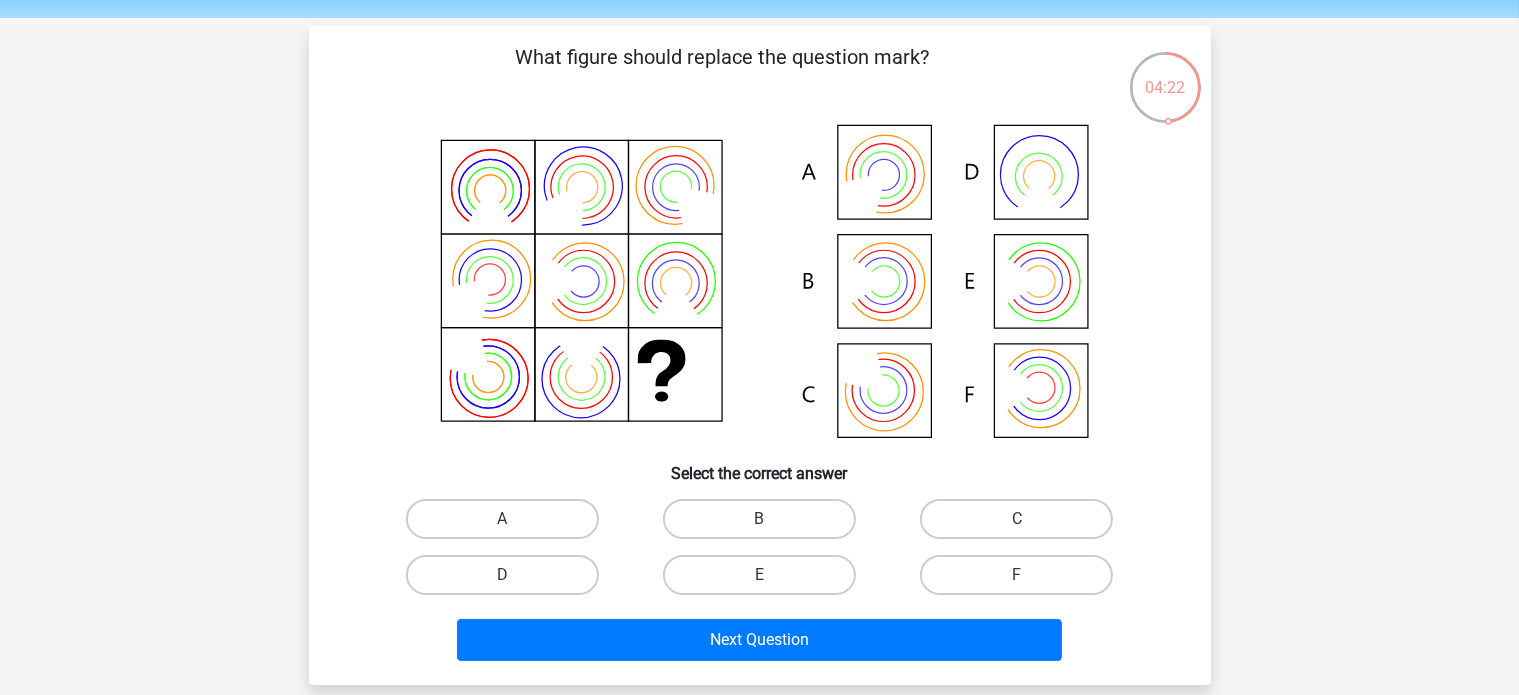scroll, scrollTop: 100, scrollLeft: 0, axis: vertical 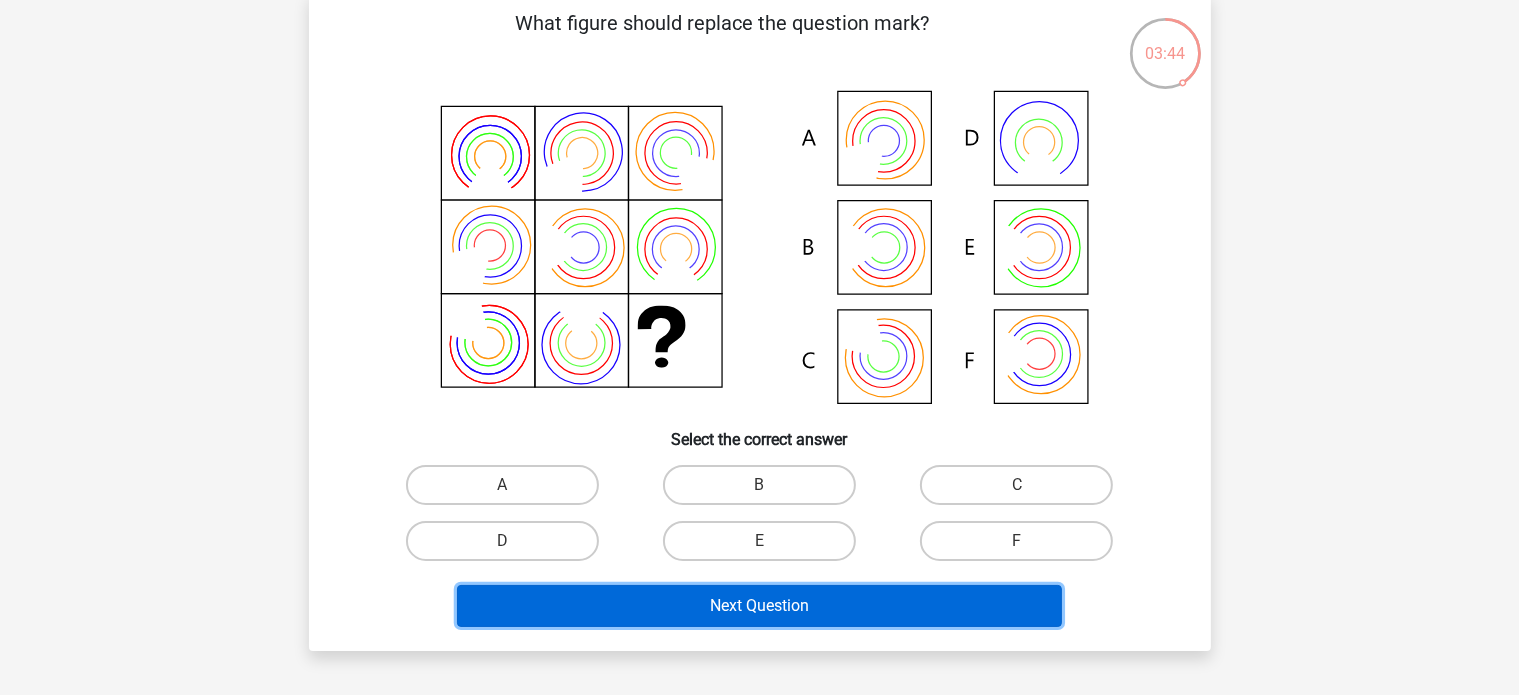 click on "Next Question" at bounding box center (759, 606) 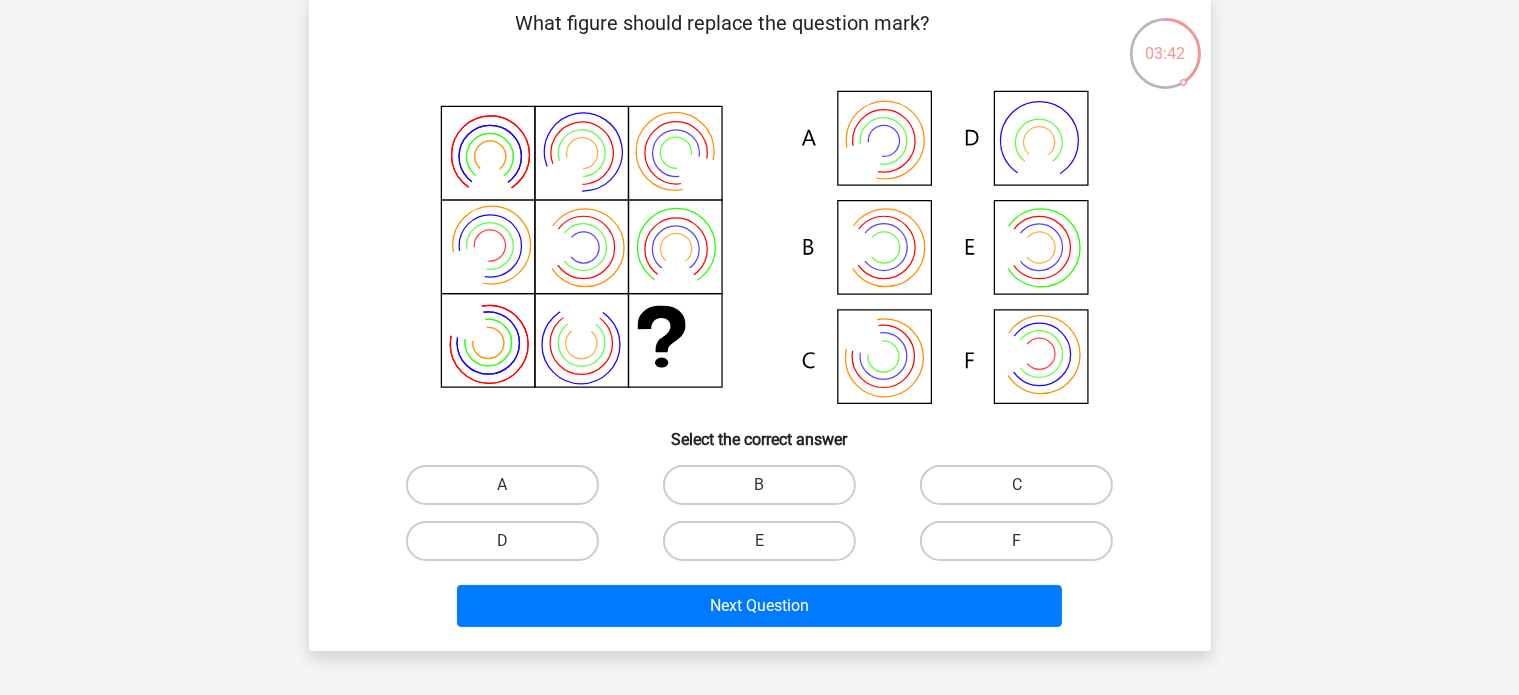 click 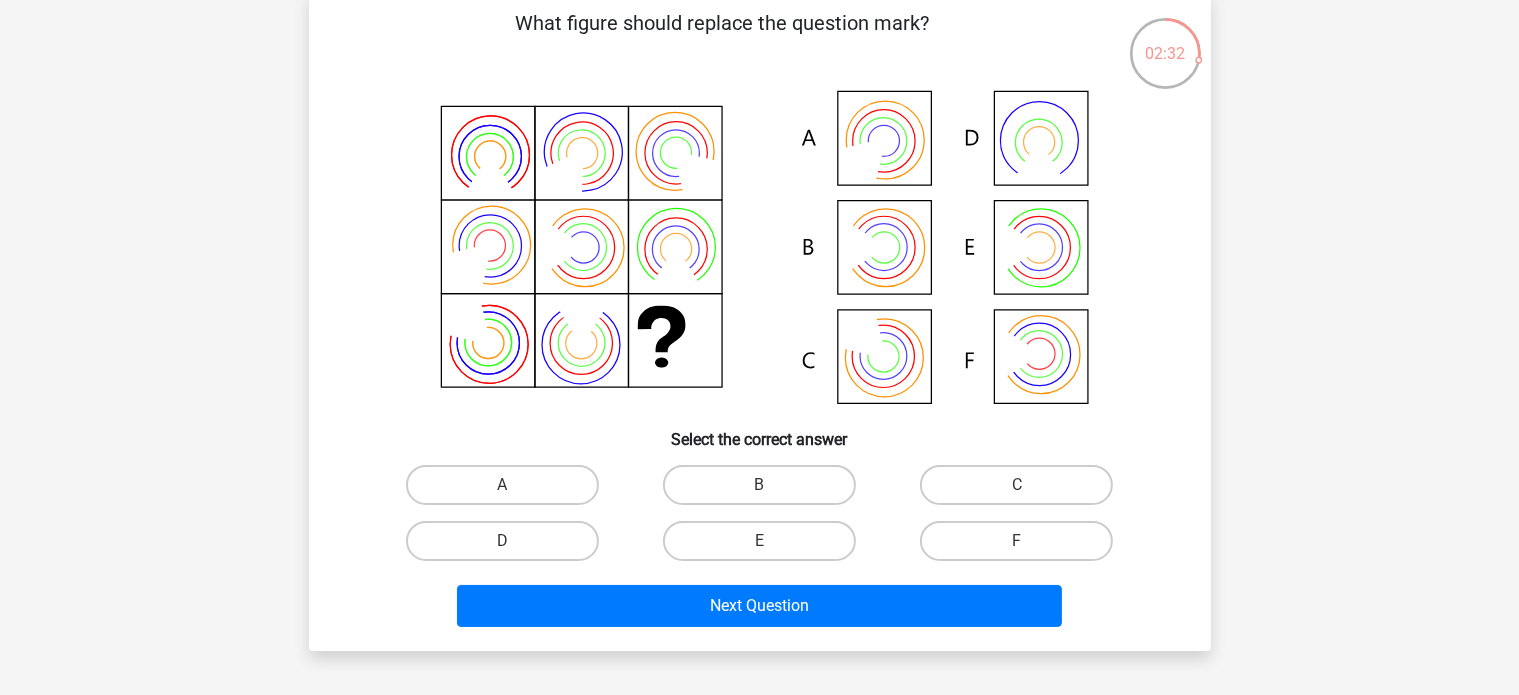 click 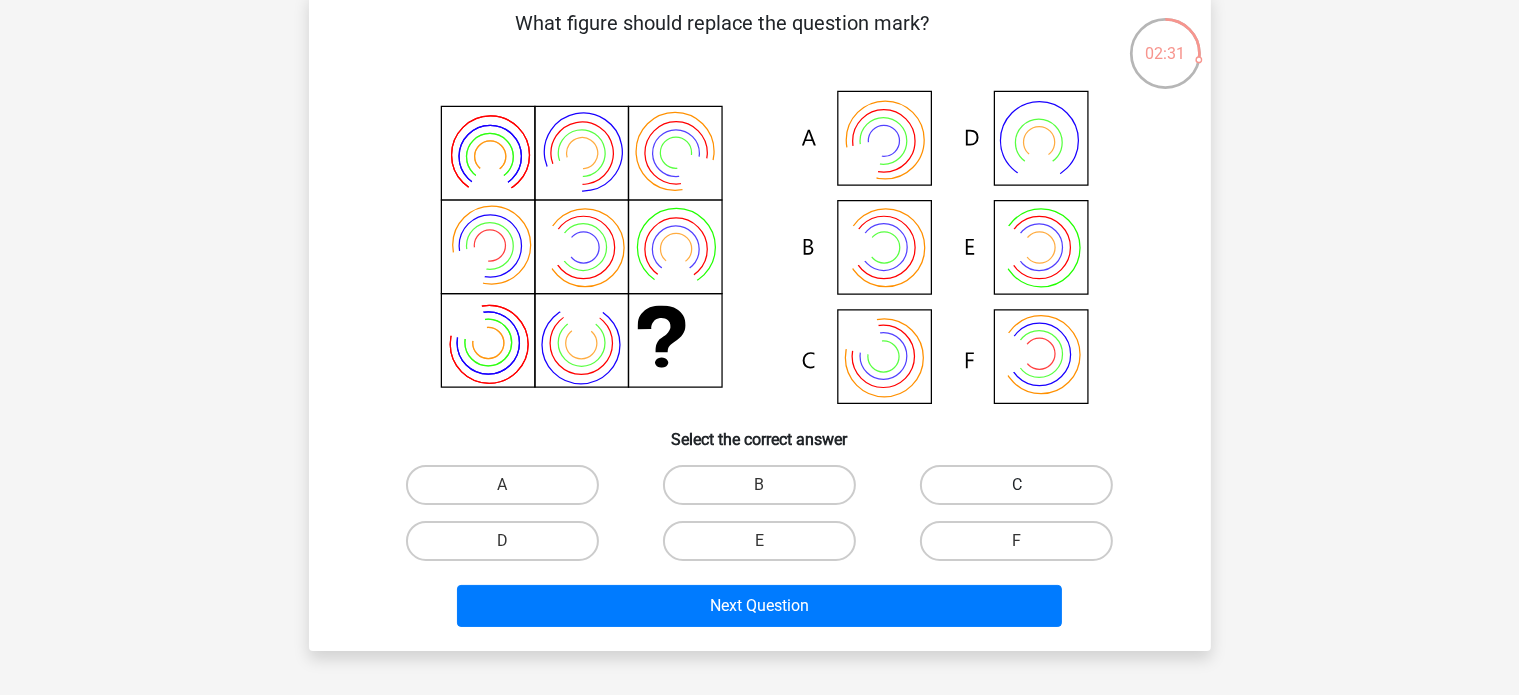 click on "C" at bounding box center [1016, 485] 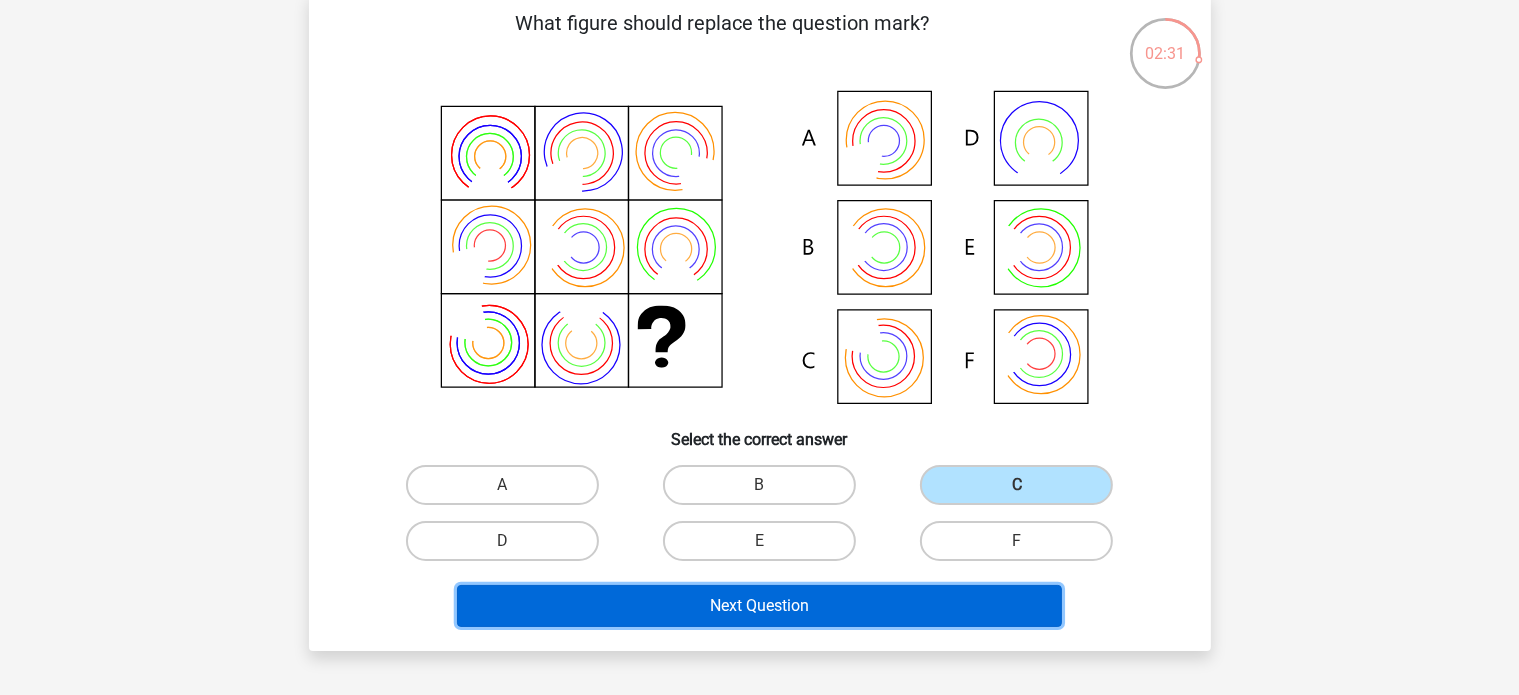 click on "Next Question" at bounding box center (759, 606) 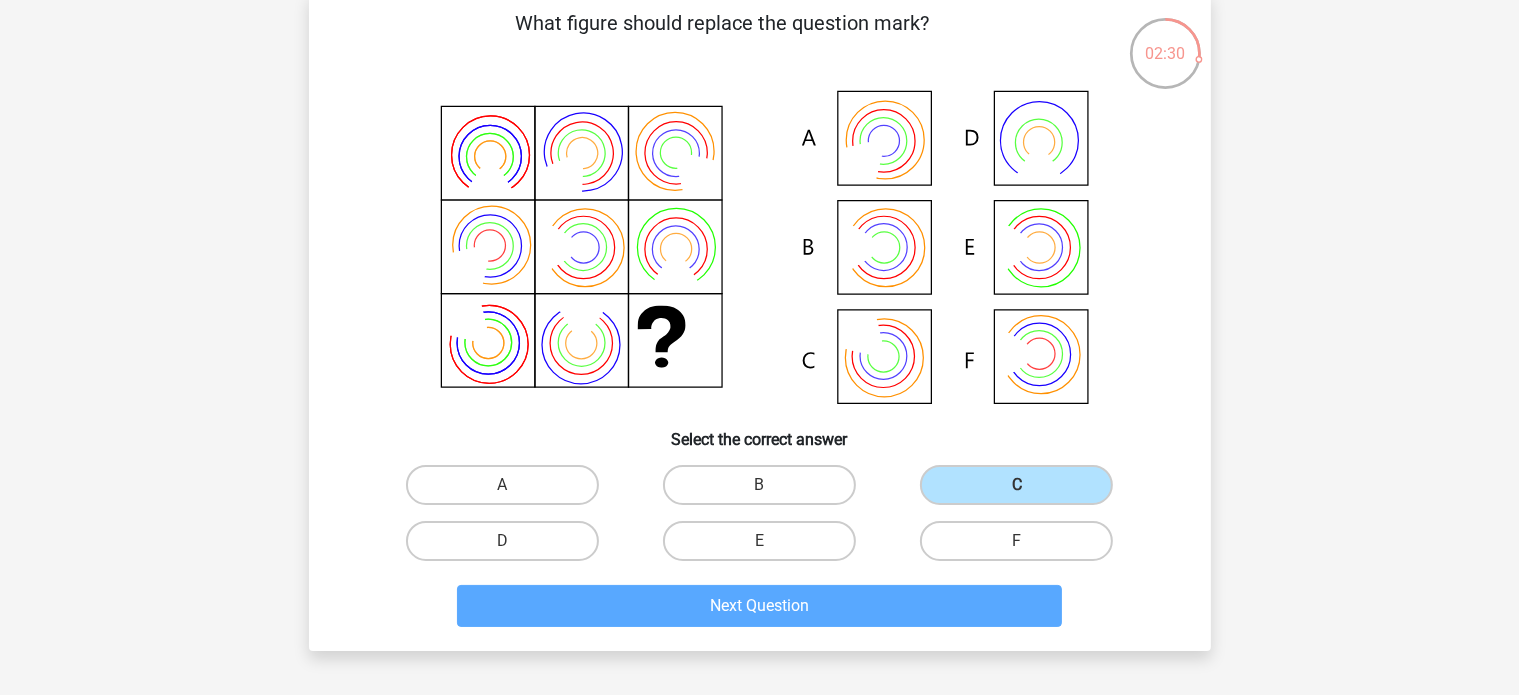 scroll, scrollTop: 92, scrollLeft: 0, axis: vertical 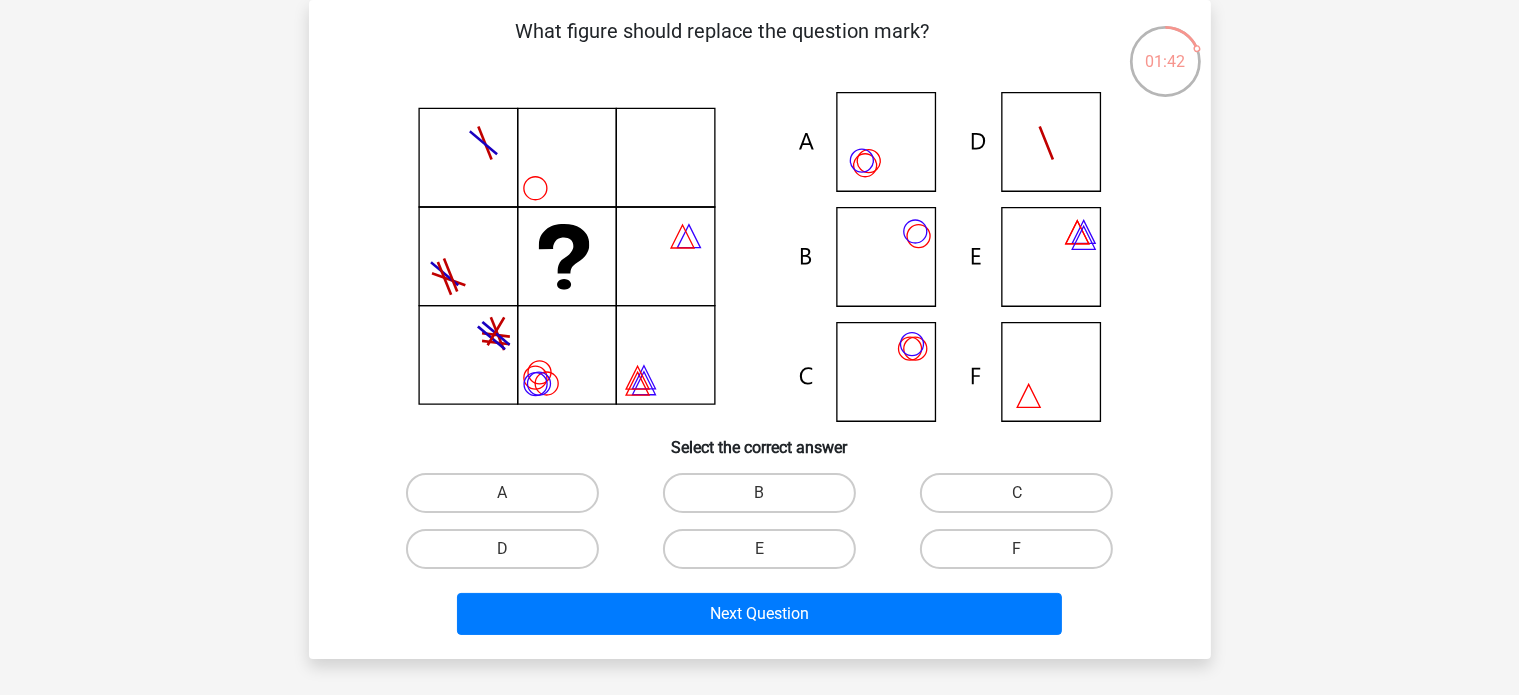 click 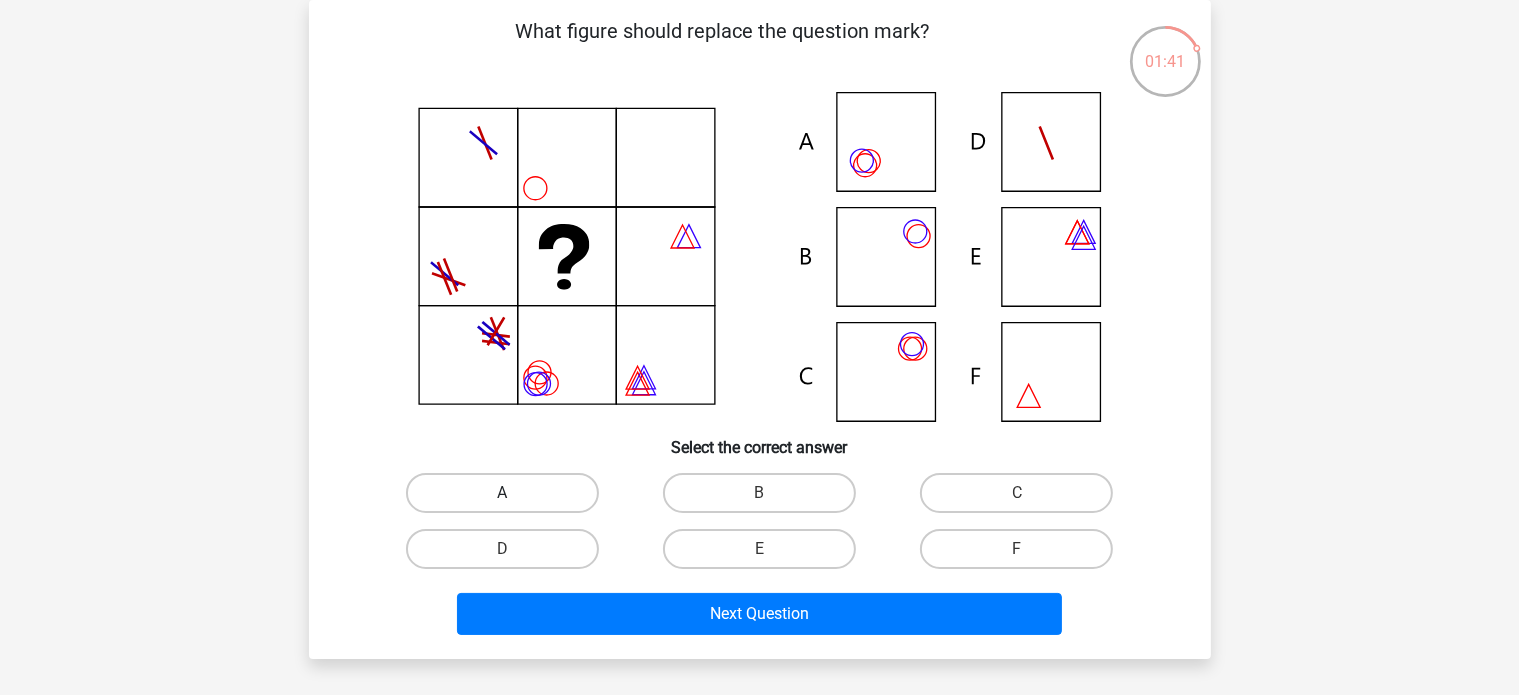 click on "A" at bounding box center [502, 493] 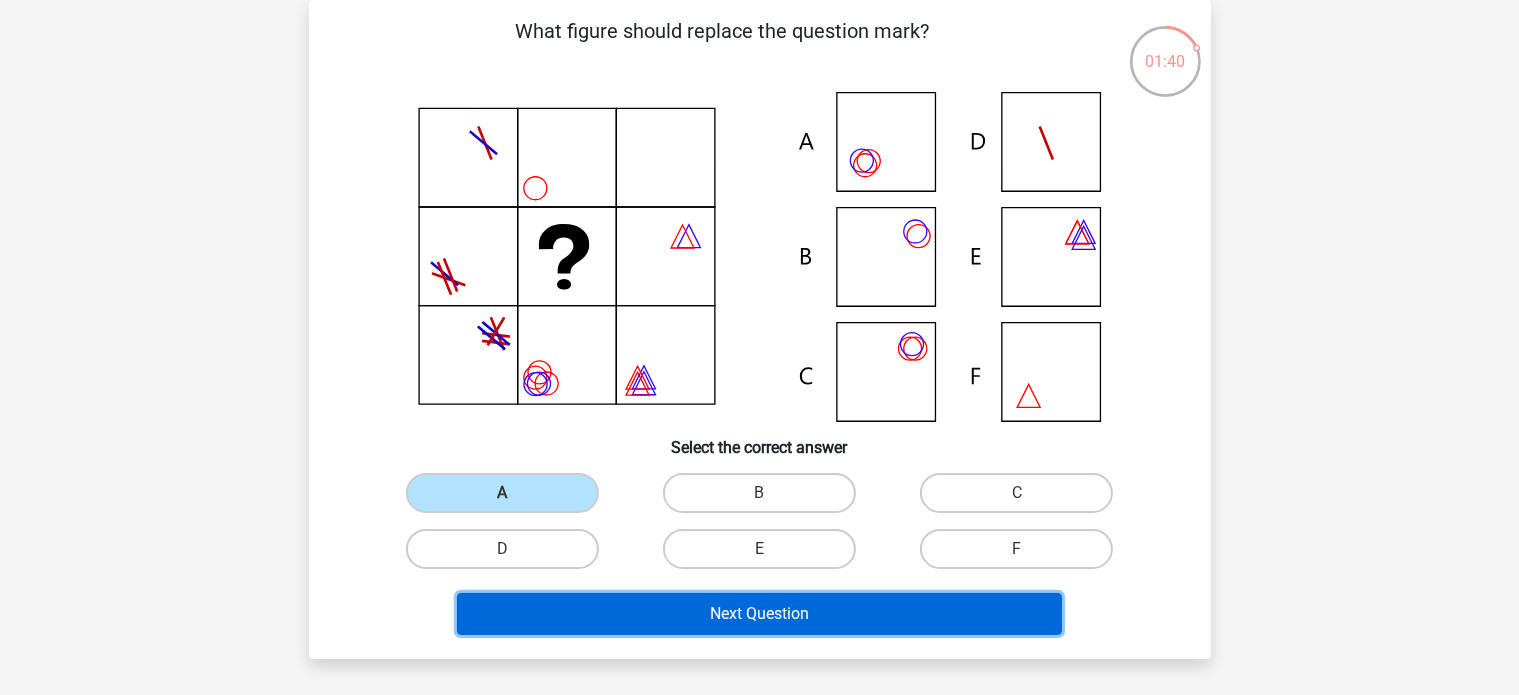 click on "Next Question" at bounding box center [759, 614] 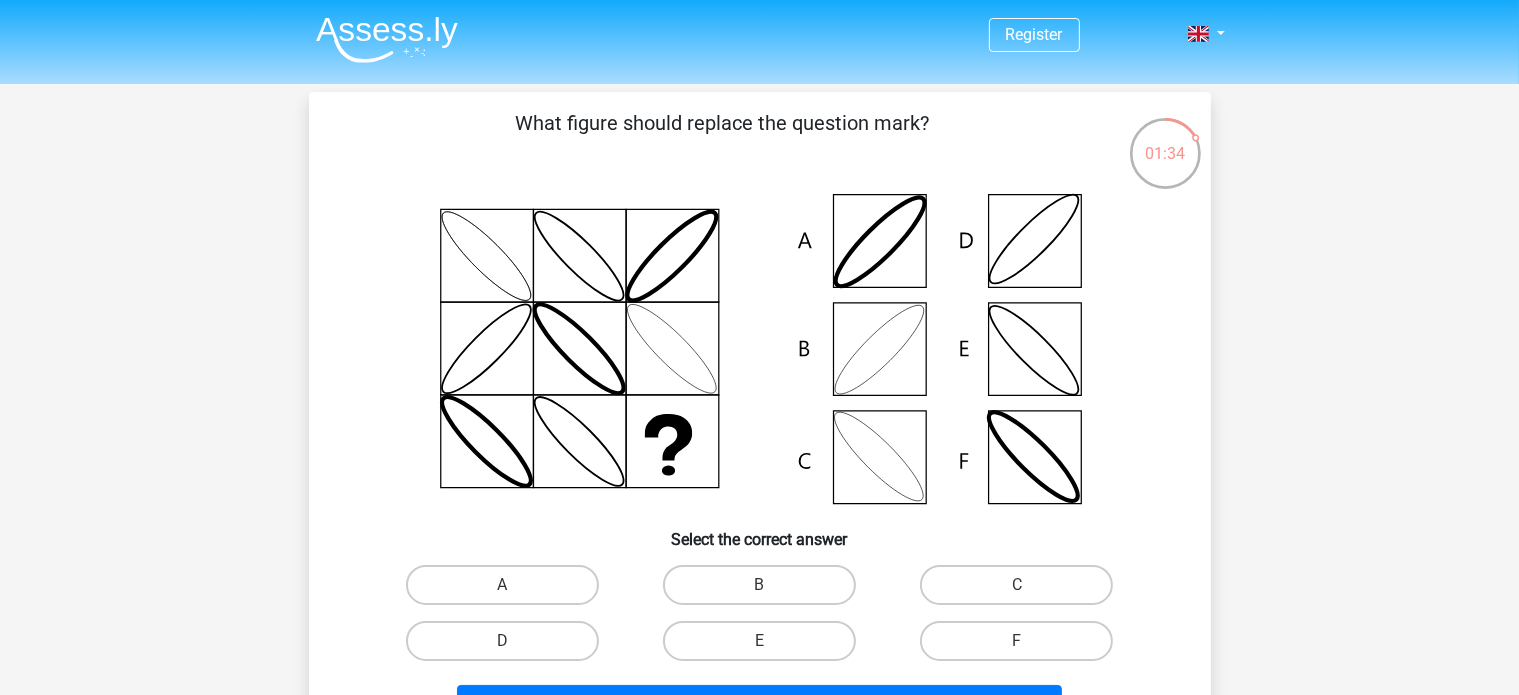 scroll, scrollTop: 100, scrollLeft: 0, axis: vertical 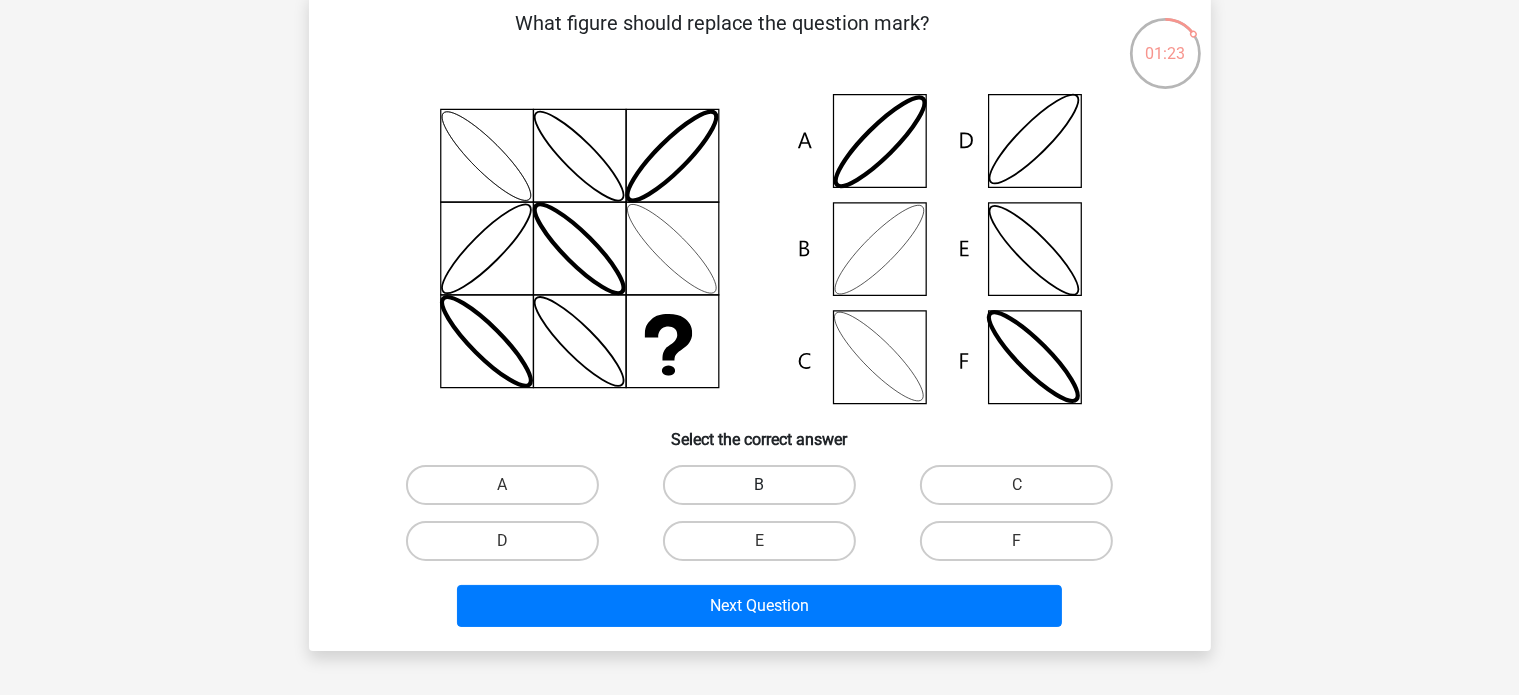 click on "B" at bounding box center (759, 485) 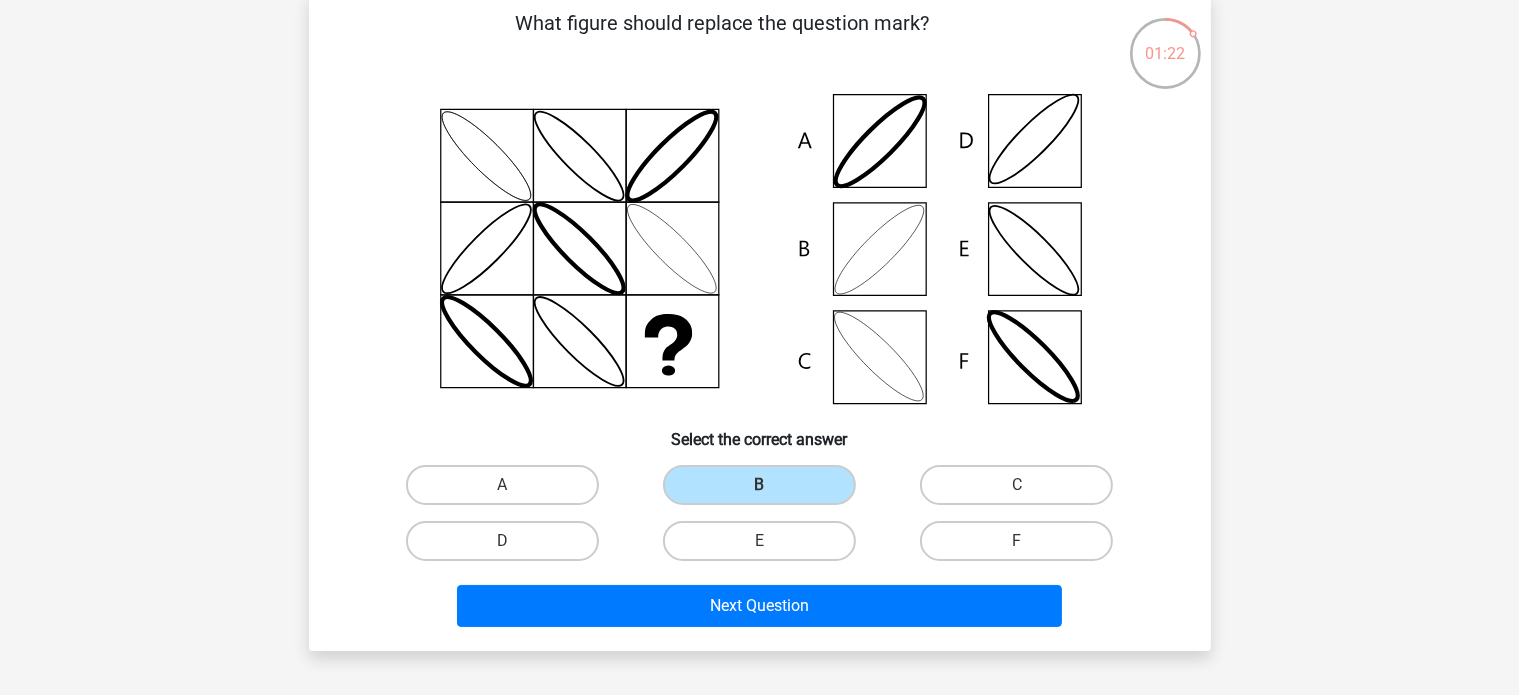 click on "Next Question" at bounding box center [760, 610] 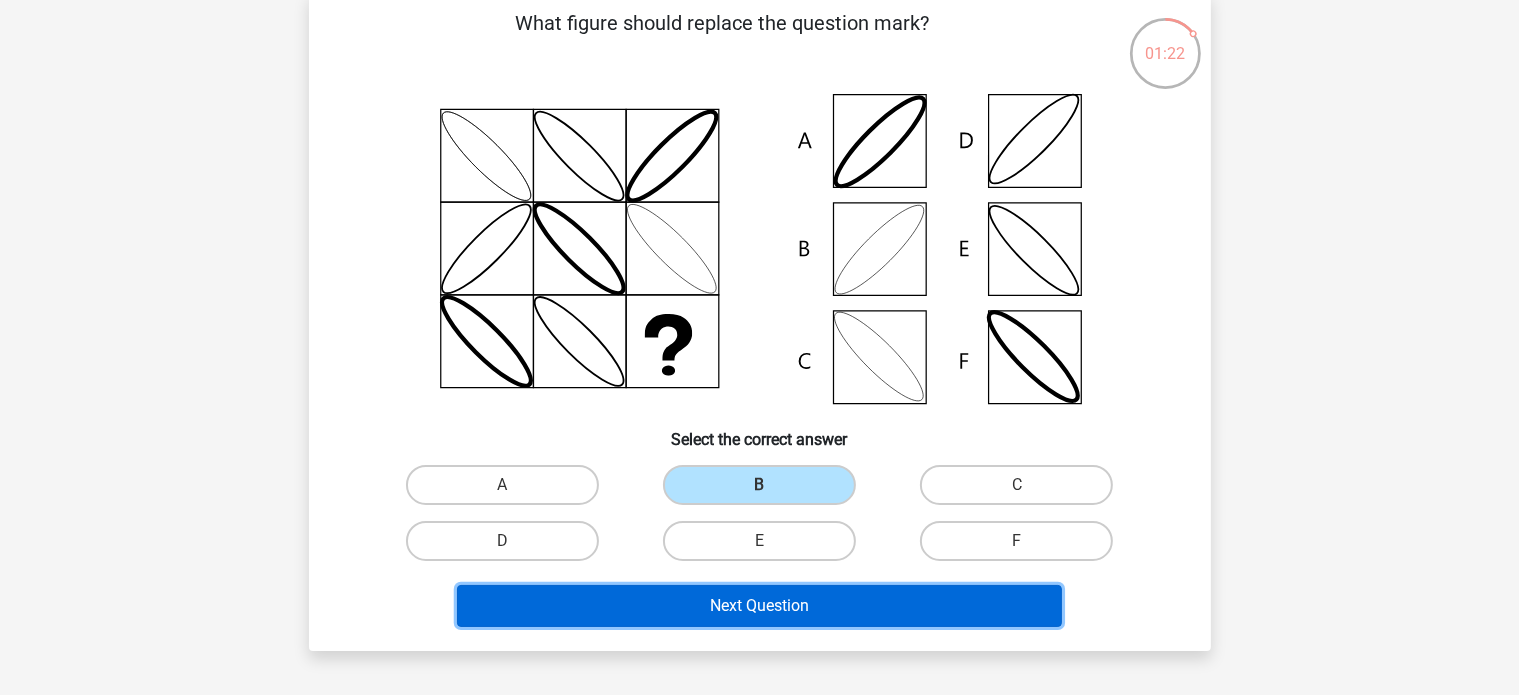 click on "Next Question" at bounding box center [759, 606] 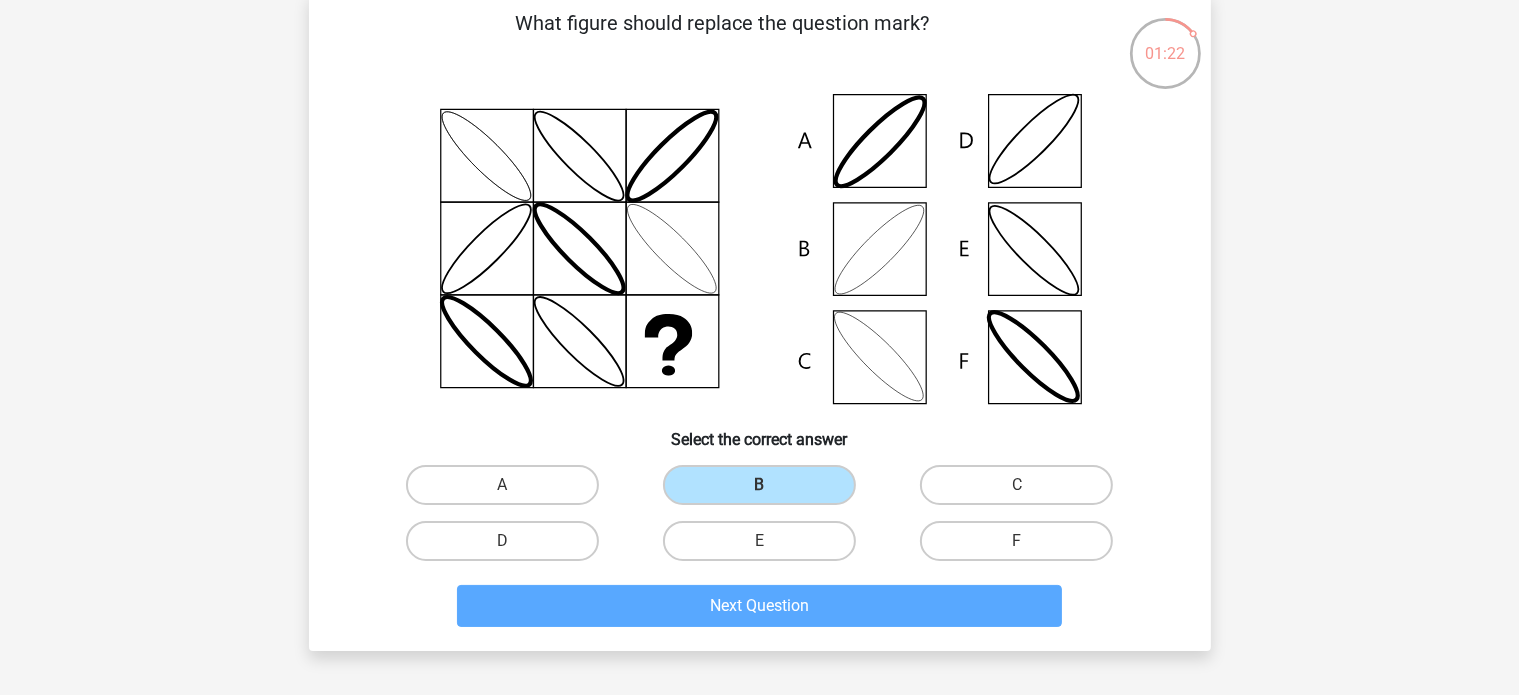 scroll, scrollTop: 92, scrollLeft: 0, axis: vertical 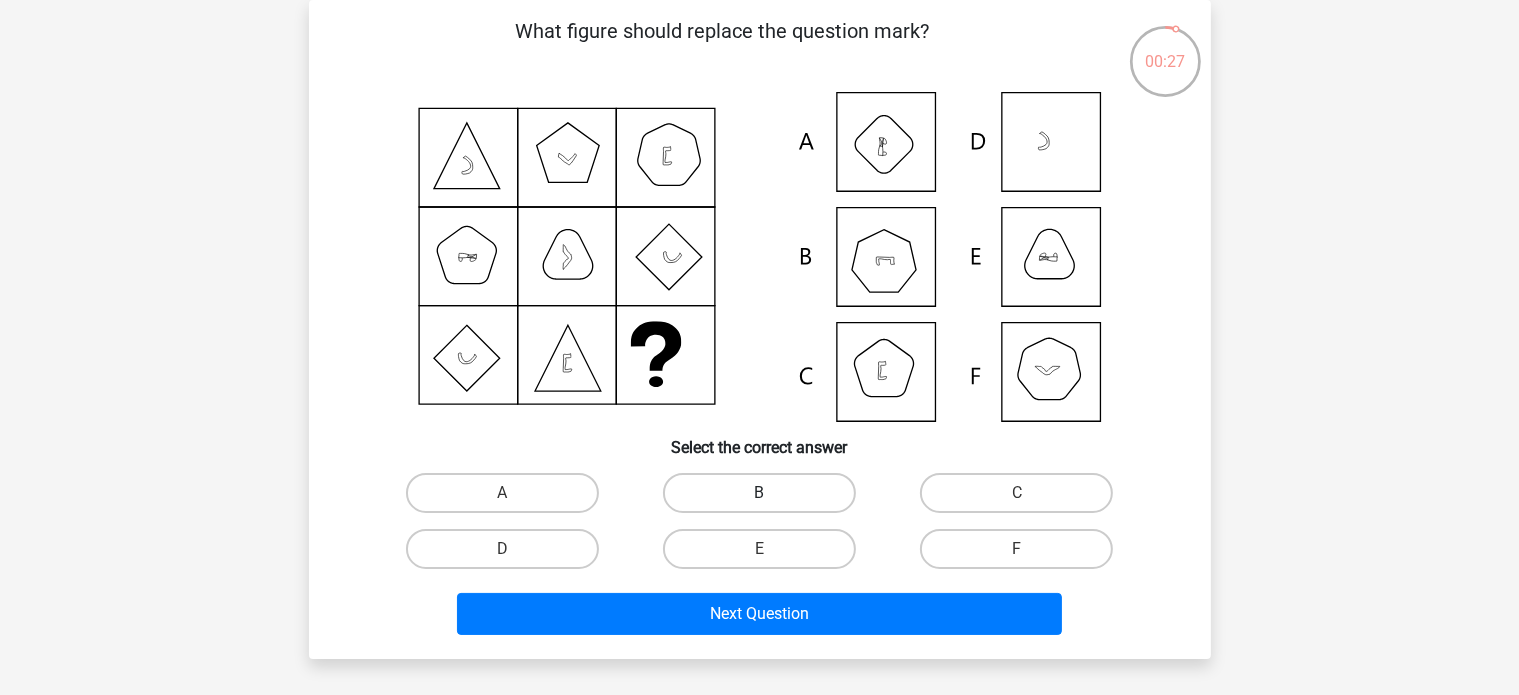 click on "B" at bounding box center (759, 493) 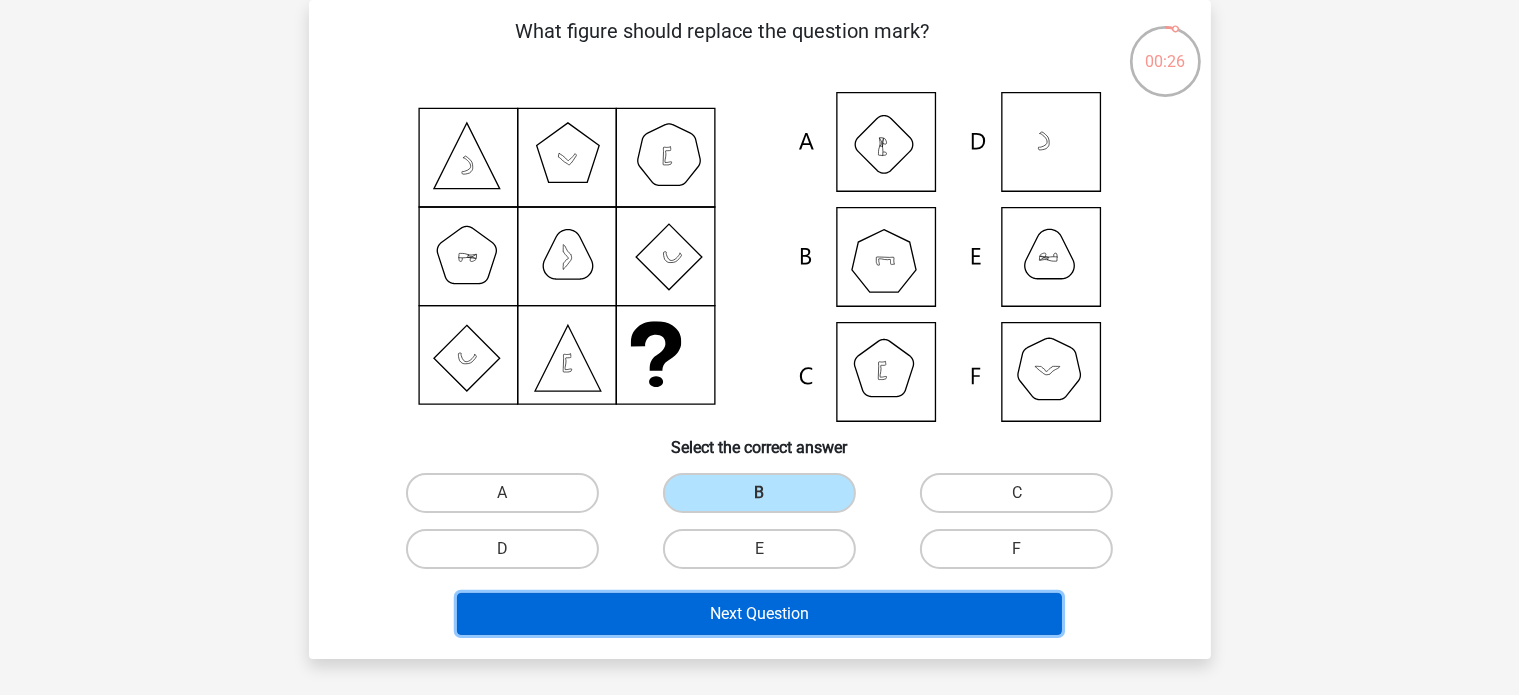 click on "Next Question" at bounding box center (759, 614) 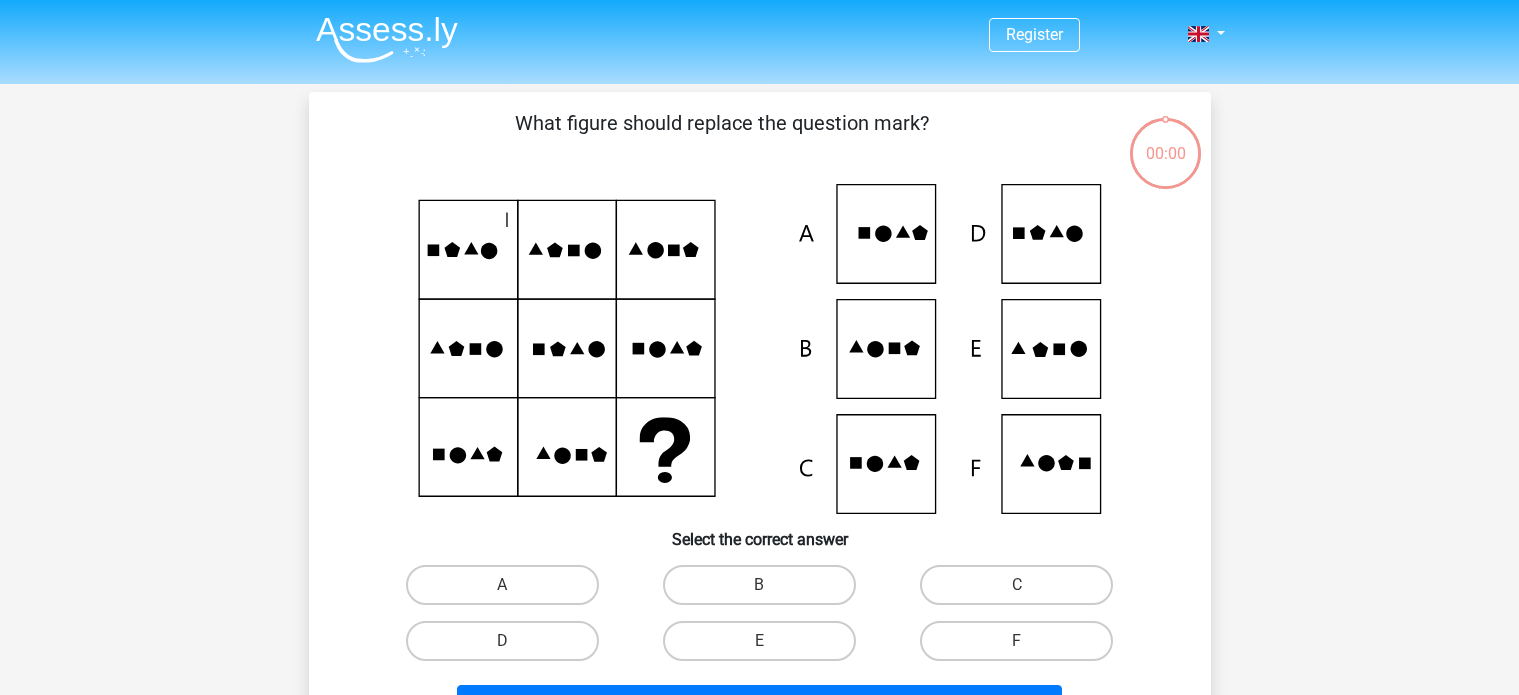 scroll, scrollTop: 92, scrollLeft: 0, axis: vertical 